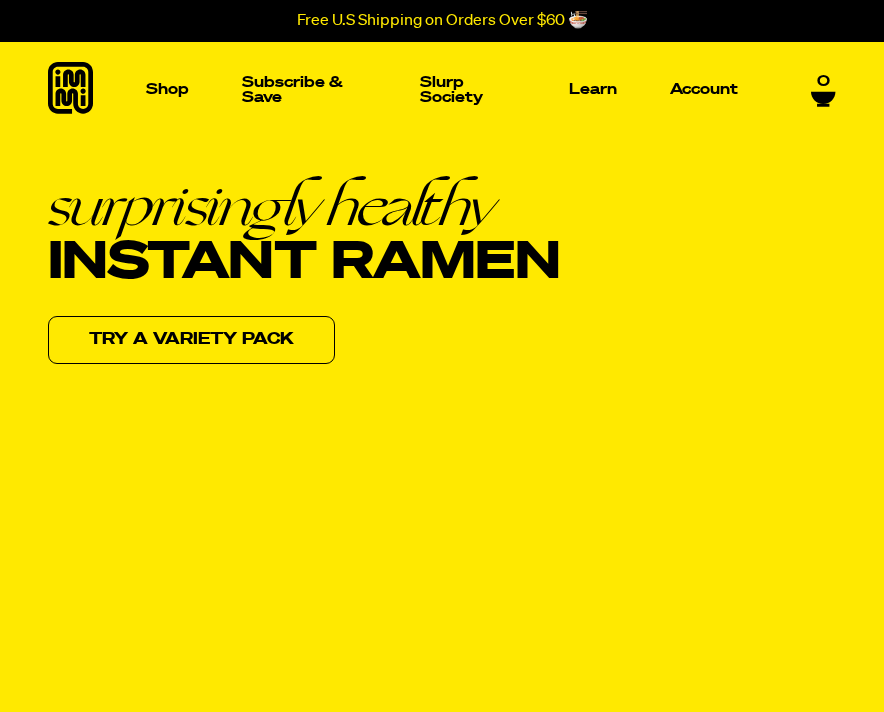 scroll, scrollTop: 0, scrollLeft: 0, axis: both 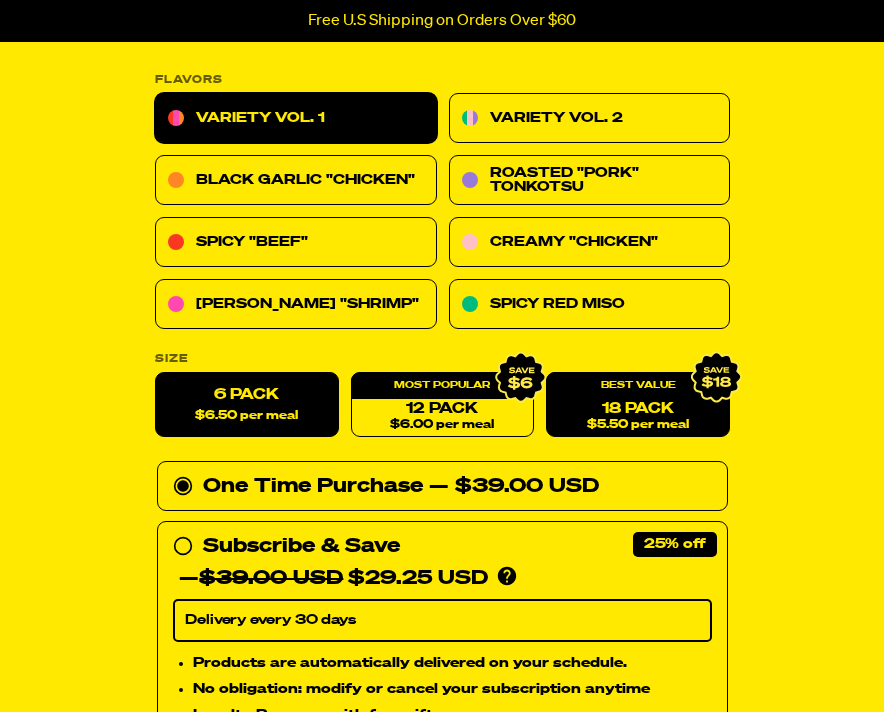 click on "18 Pack  $5.50 per meal" at bounding box center [638, 405] 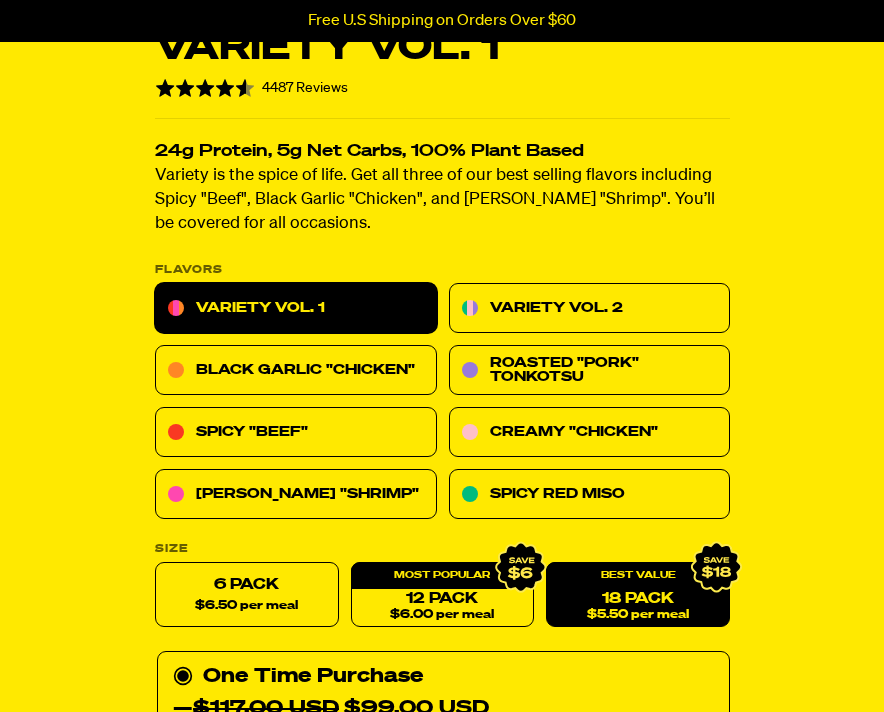 scroll, scrollTop: 599, scrollLeft: 0, axis: vertical 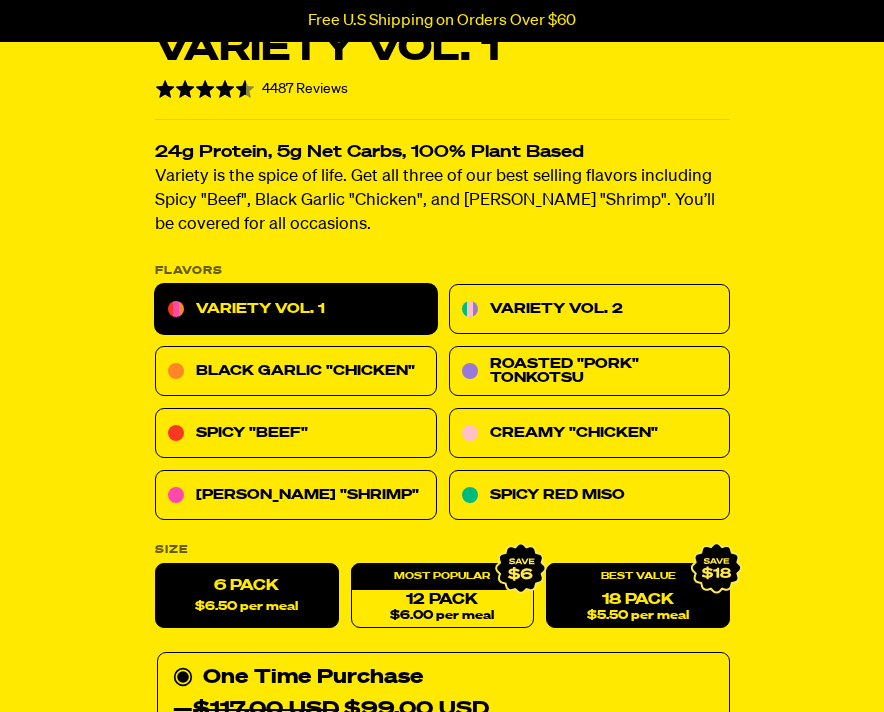 click on "6 Pack $6.50 per meal" at bounding box center [247, 596] 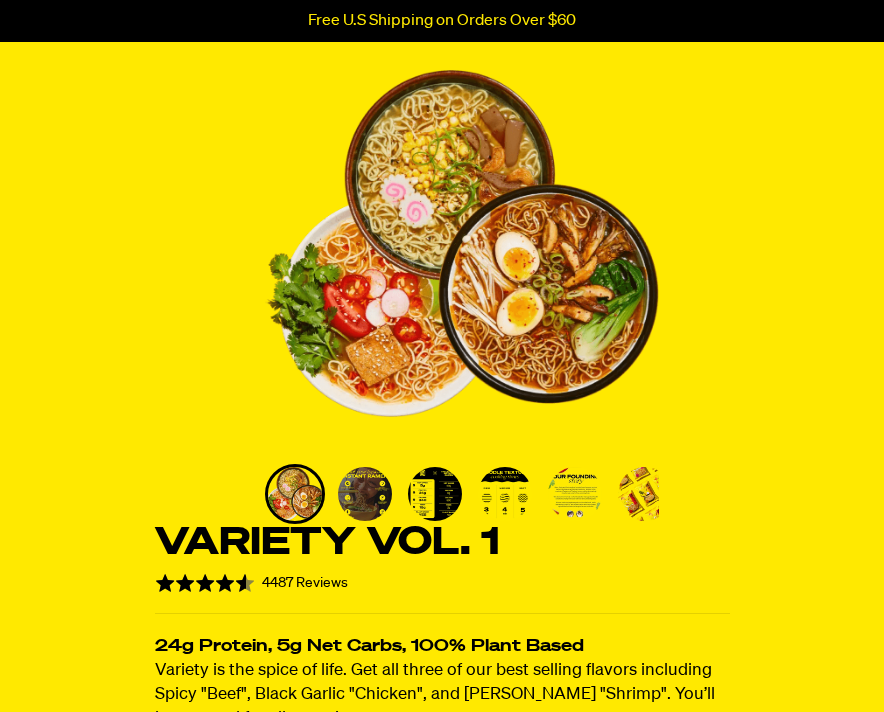 scroll, scrollTop: 0, scrollLeft: 0, axis: both 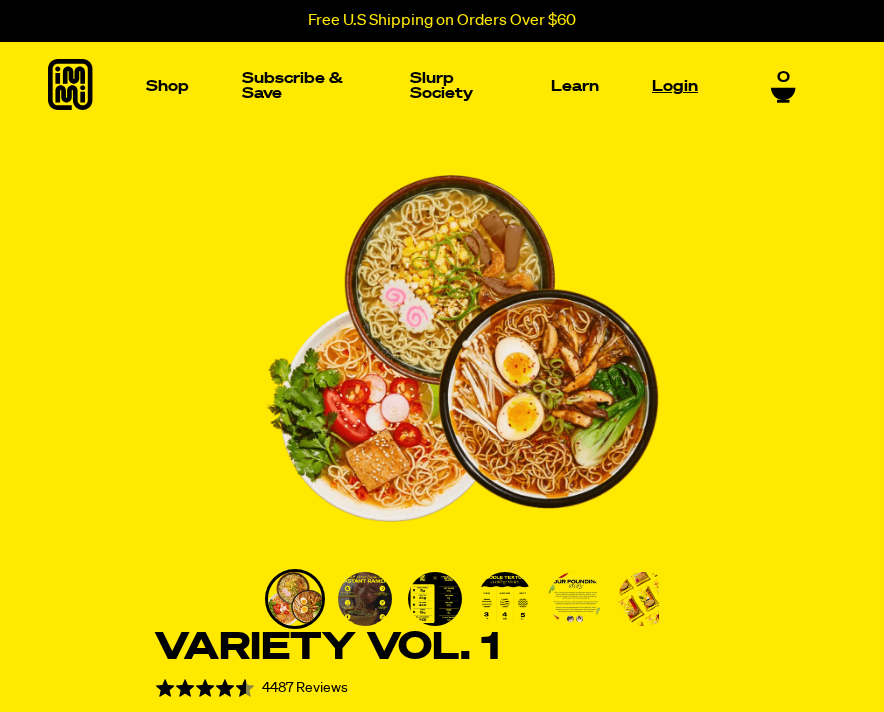click on "Login" at bounding box center [675, 86] 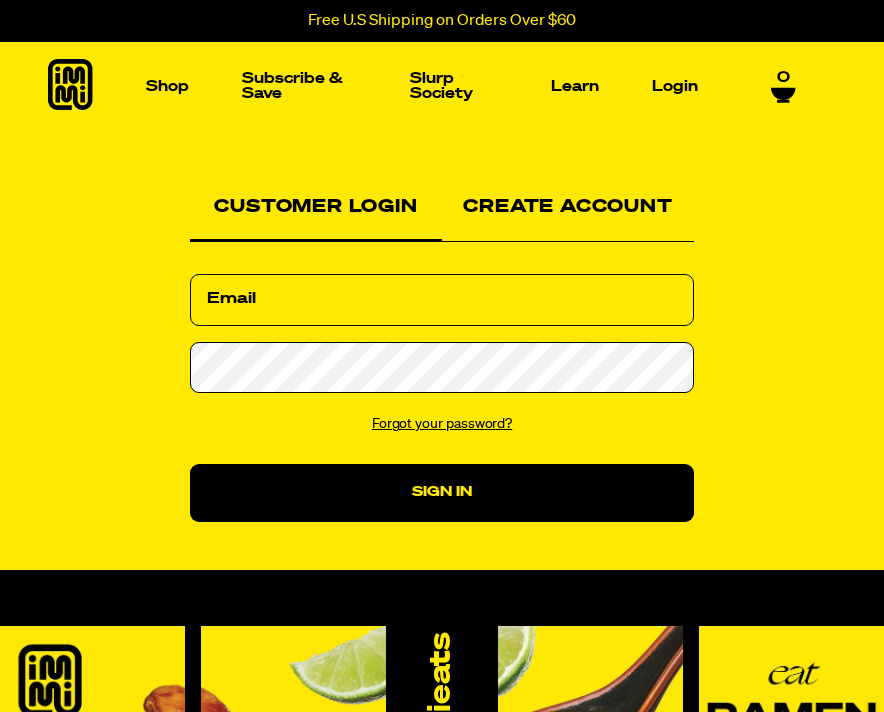 scroll, scrollTop: 0, scrollLeft: 0, axis: both 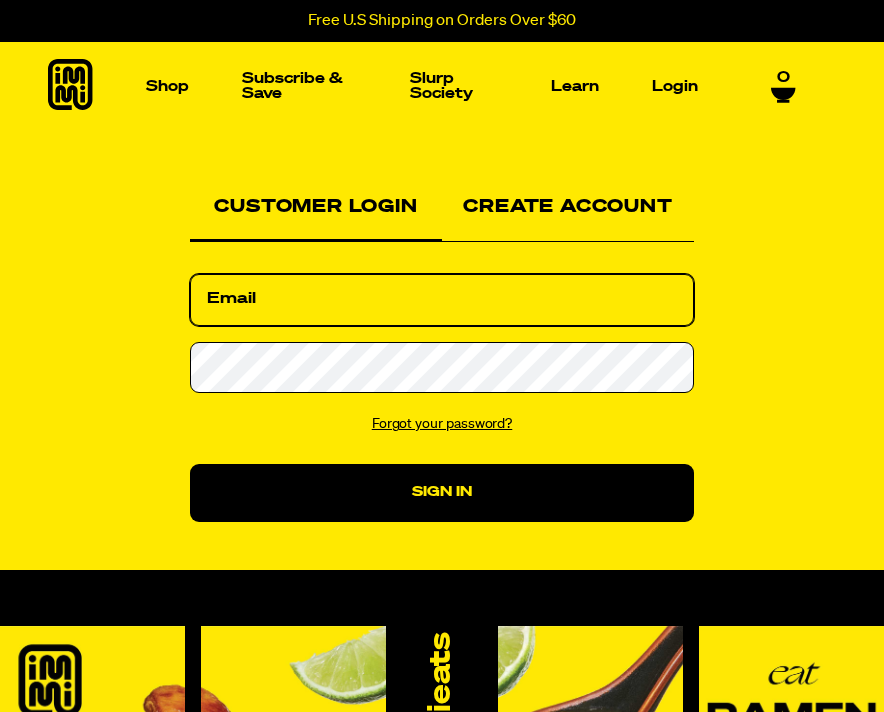 click on "Email" at bounding box center (442, 300) 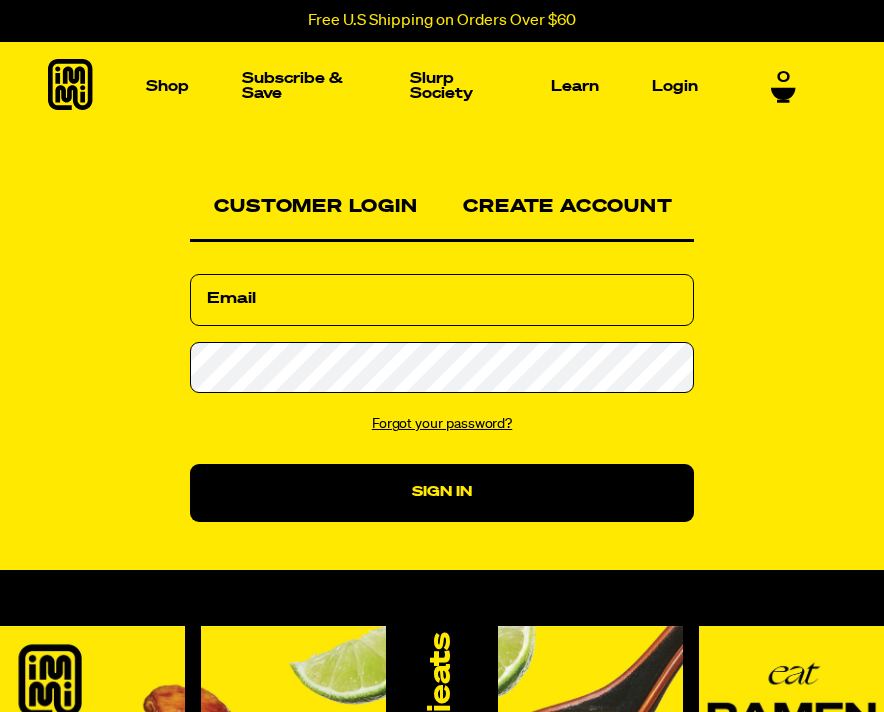 click on "Create Account" at bounding box center (568, 210) 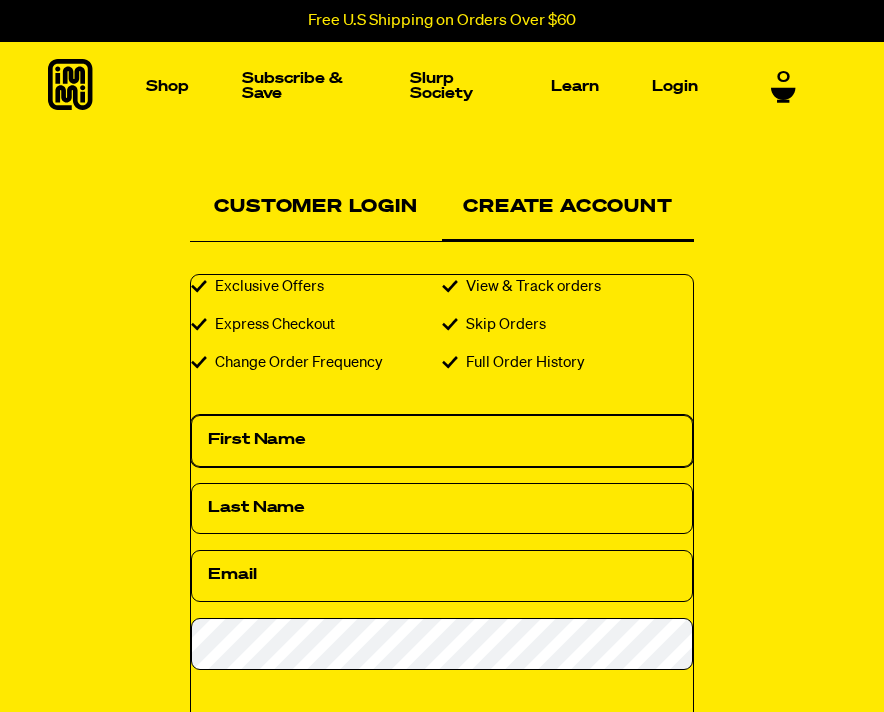 click on "First Name" at bounding box center (442, 441) 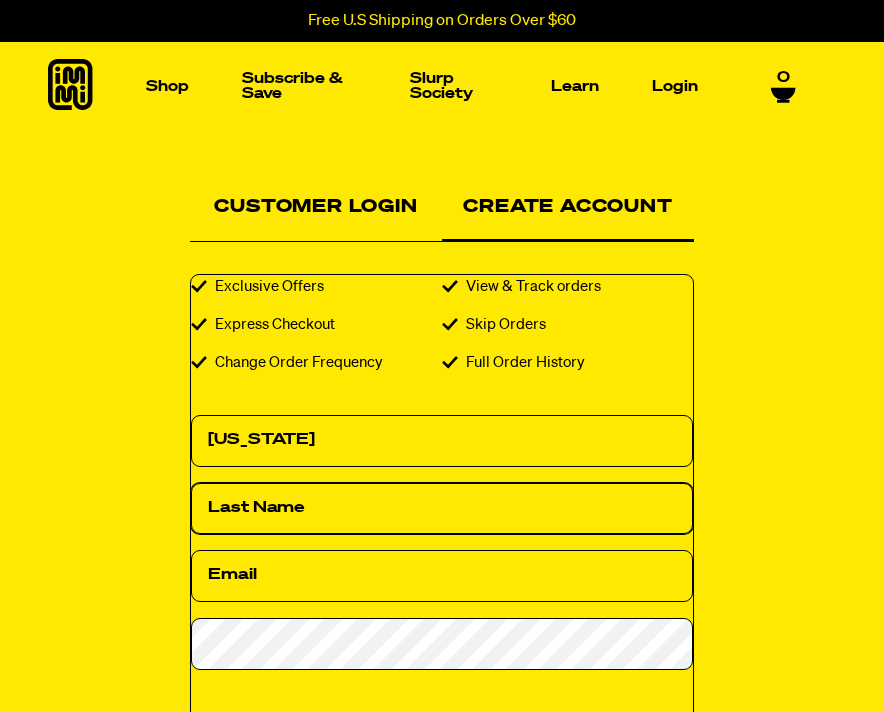 type on "Newcomb" 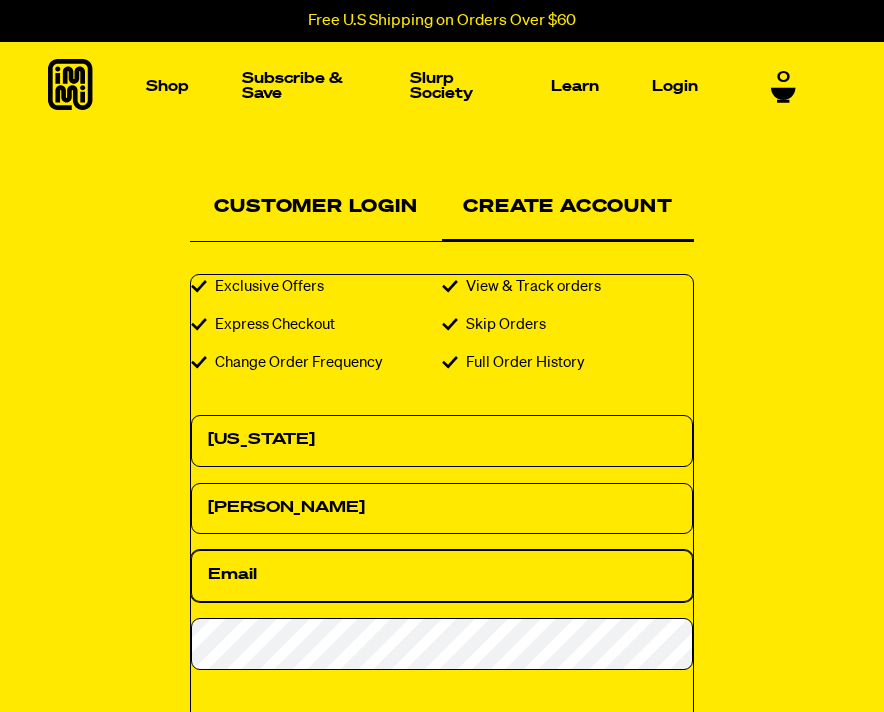 type on "vanewcomb@yahoo.com" 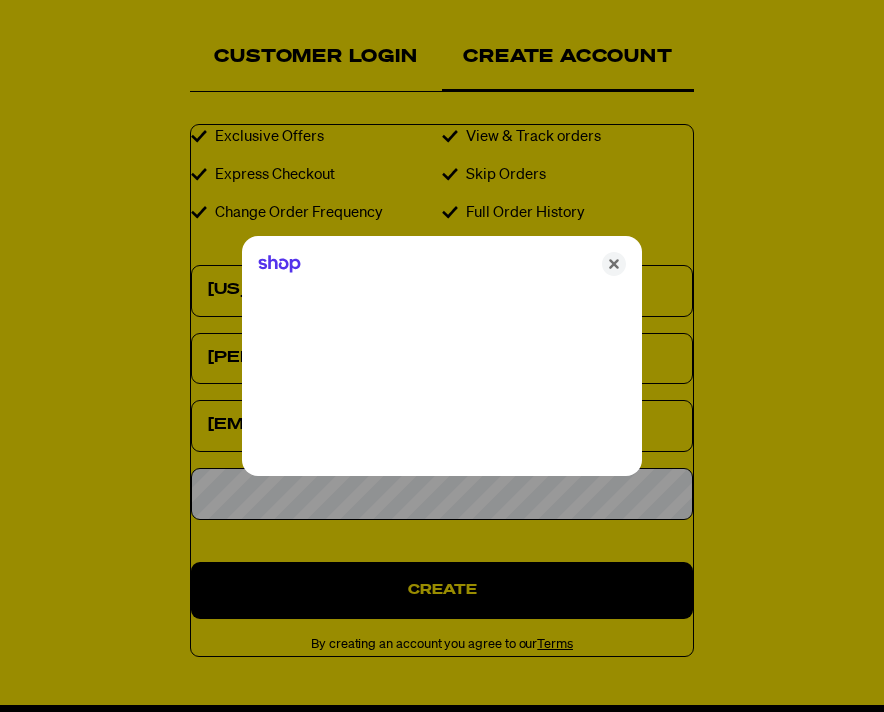 scroll, scrollTop: 268, scrollLeft: 0, axis: vertical 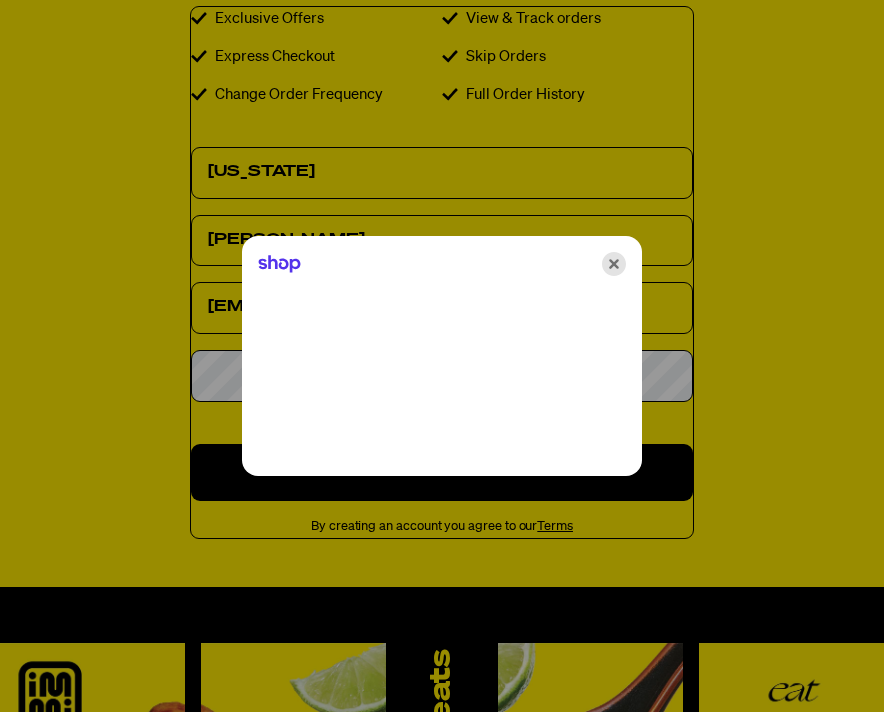 click 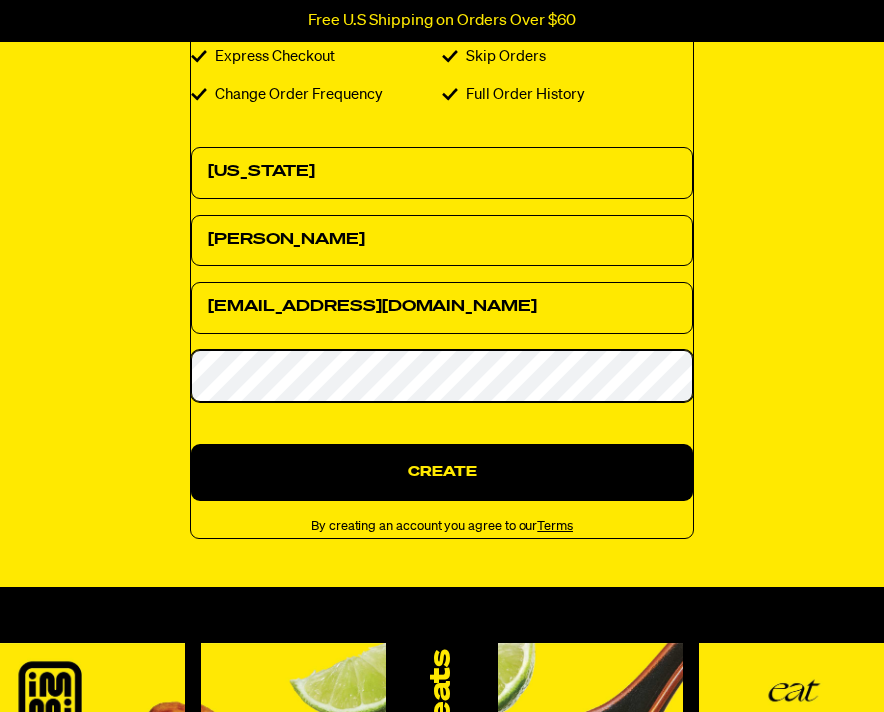scroll, scrollTop: 267, scrollLeft: 0, axis: vertical 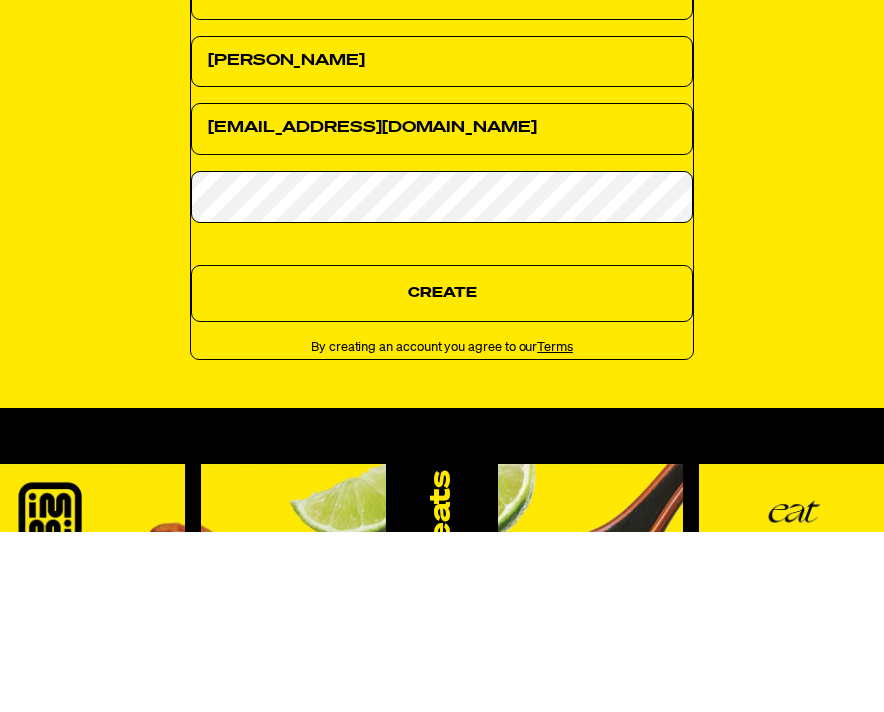 click on "Create" at bounding box center [442, 474] 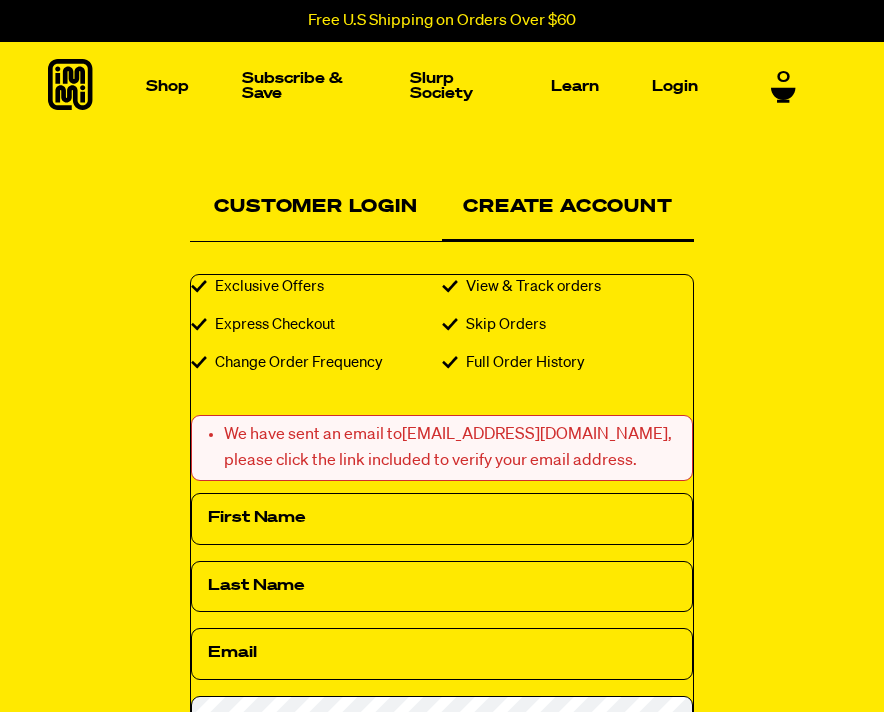 scroll, scrollTop: 0, scrollLeft: 0, axis: both 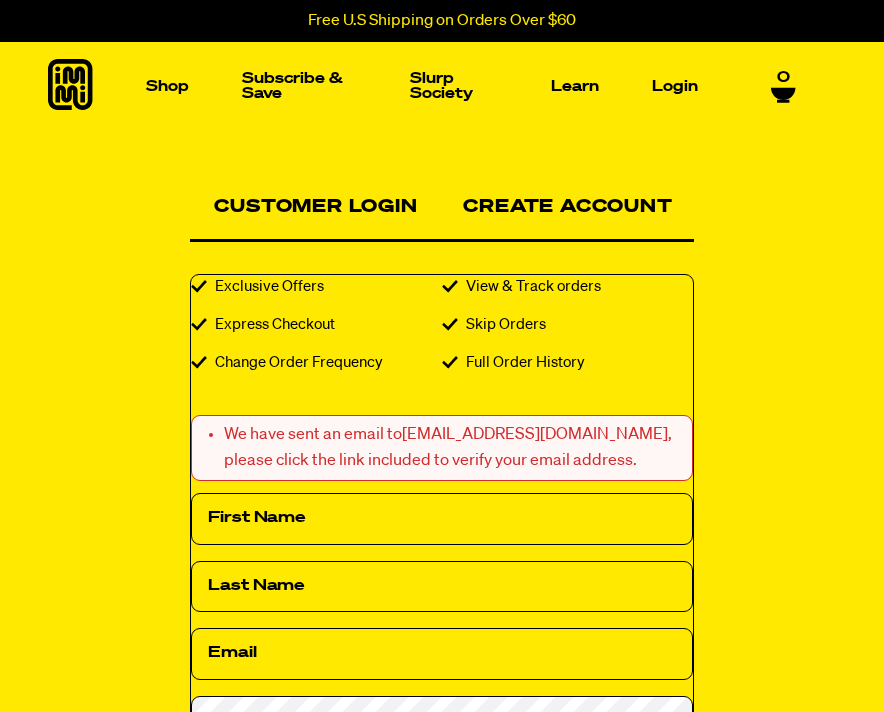 click on "Customer Login" at bounding box center [316, 210] 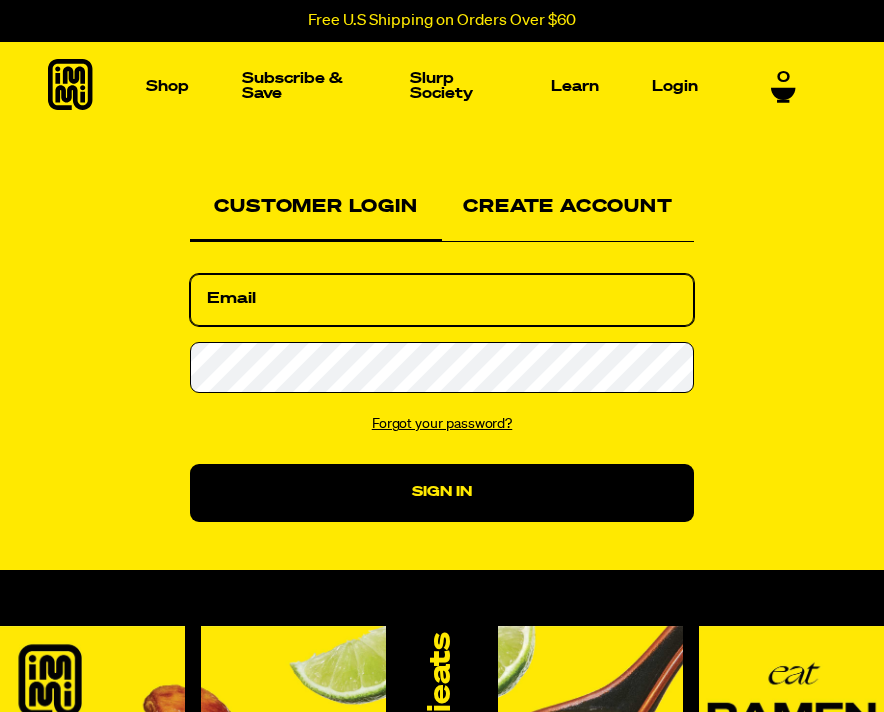 click on "Email" at bounding box center [442, 300] 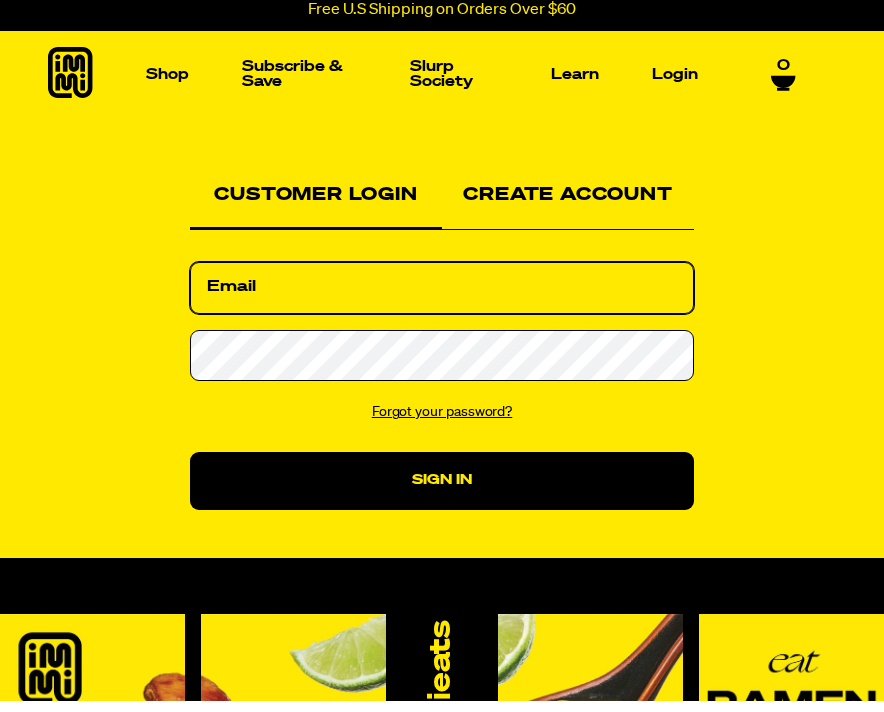 type on "vanewcomb@yahoo.com" 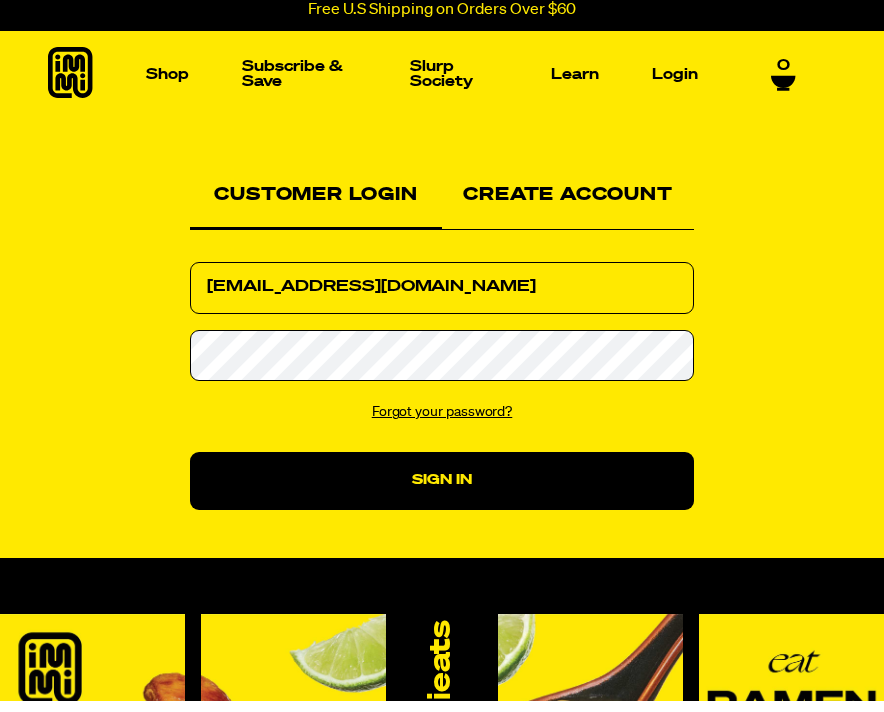 click on "Sign In" at bounding box center [442, 493] 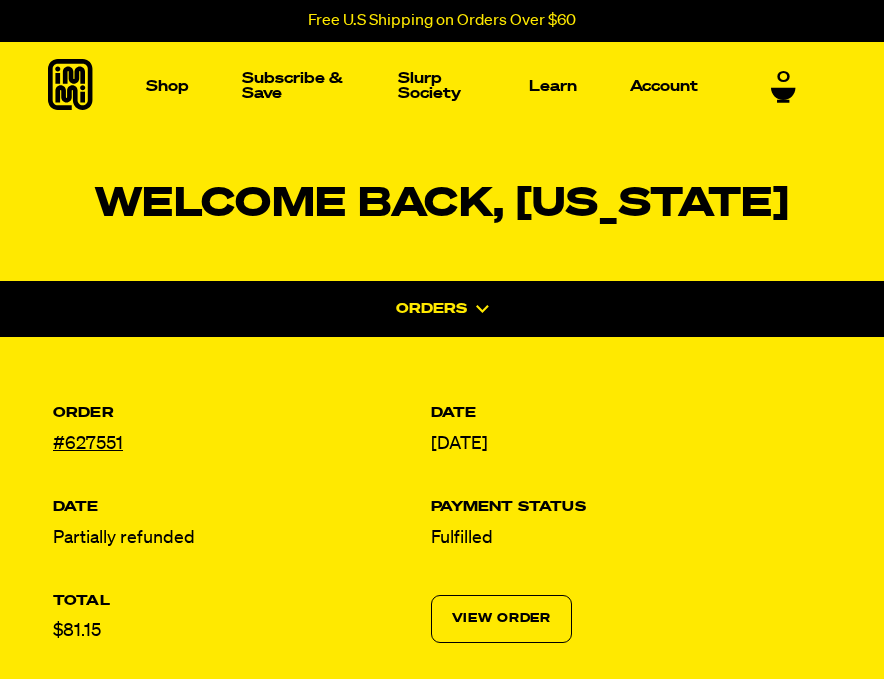 scroll, scrollTop: 0, scrollLeft: 0, axis: both 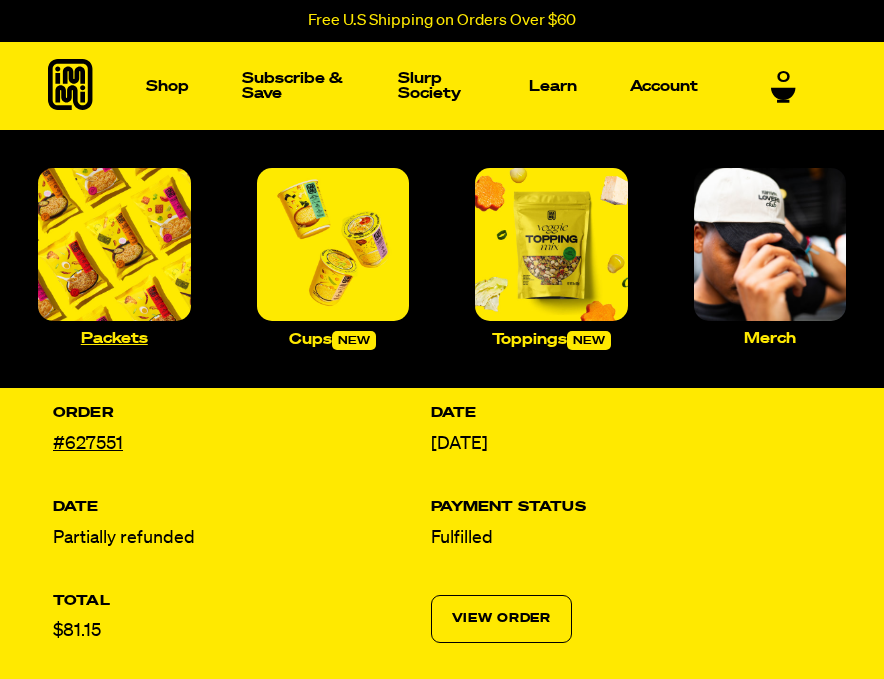 click at bounding box center (114, 244) 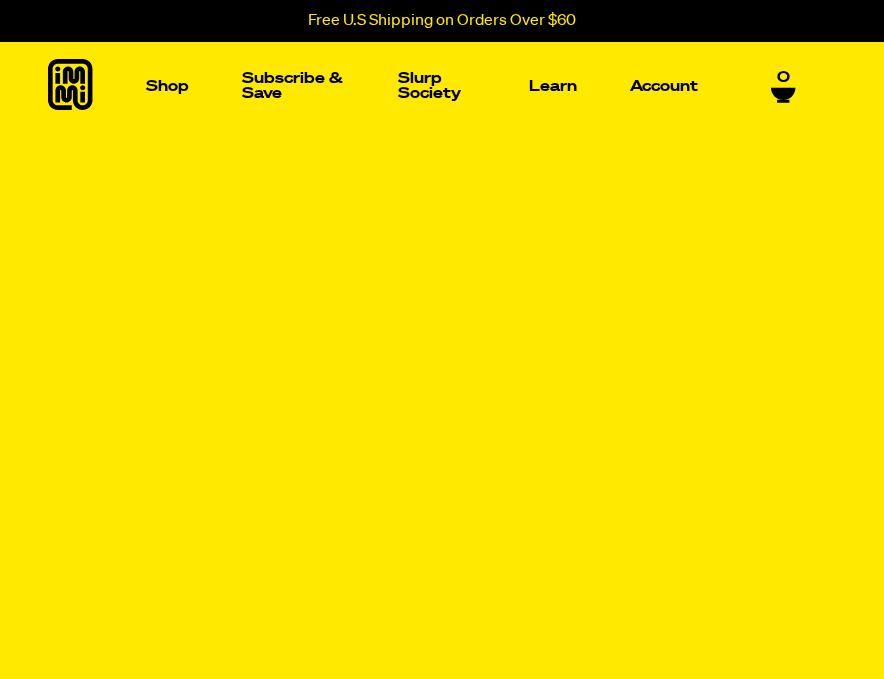 scroll, scrollTop: 0, scrollLeft: 0, axis: both 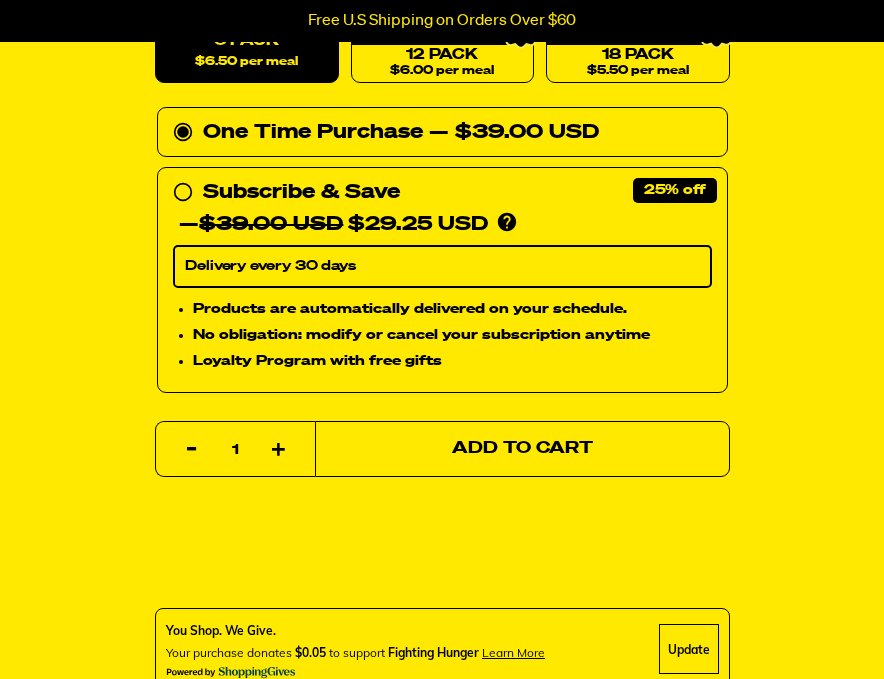 click on "Add to Cart" at bounding box center (522, 449) 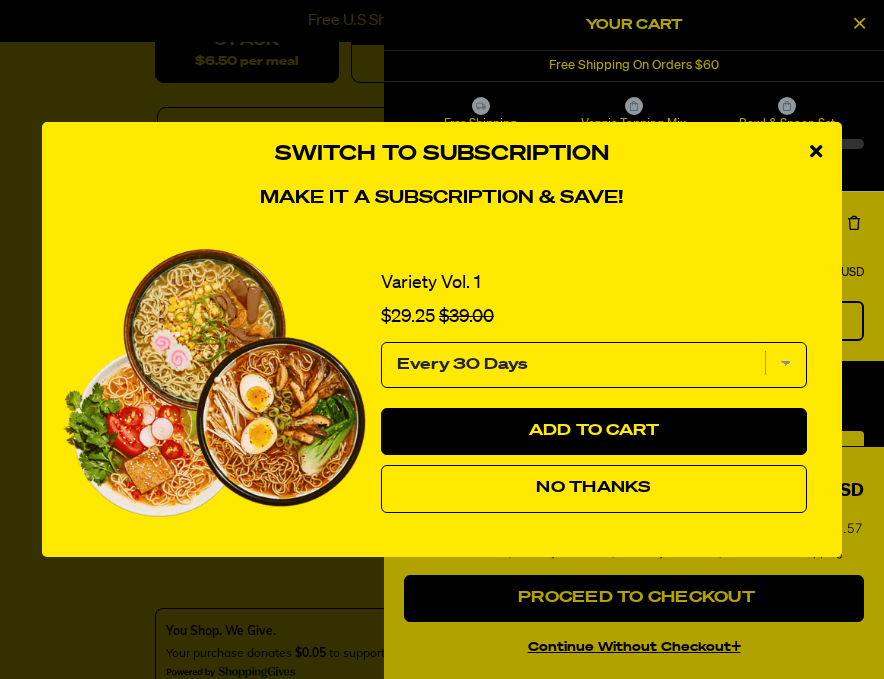 click on "No Thanks" at bounding box center (593, 488) 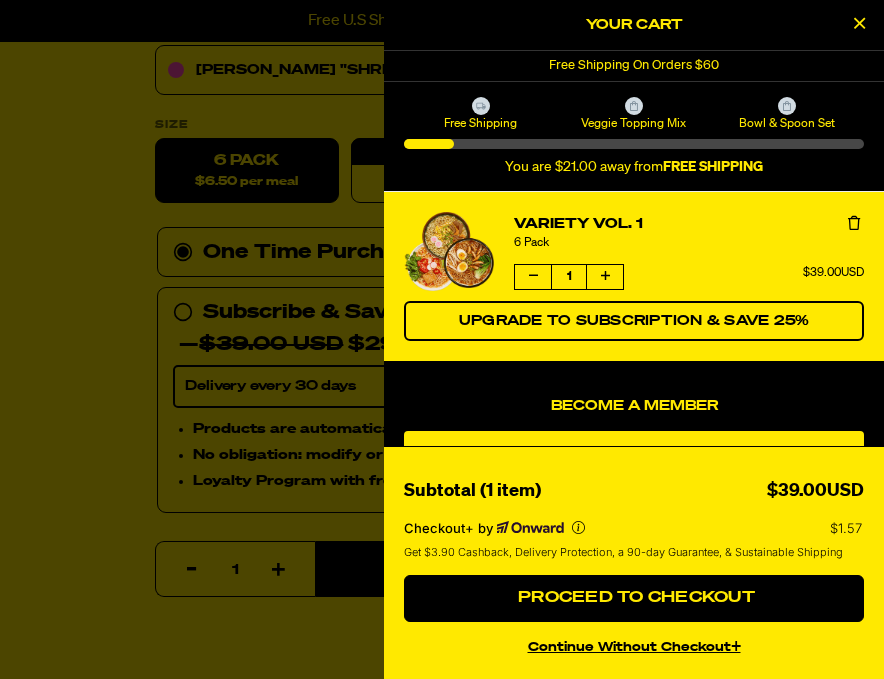 scroll, scrollTop: 1006, scrollLeft: 0, axis: vertical 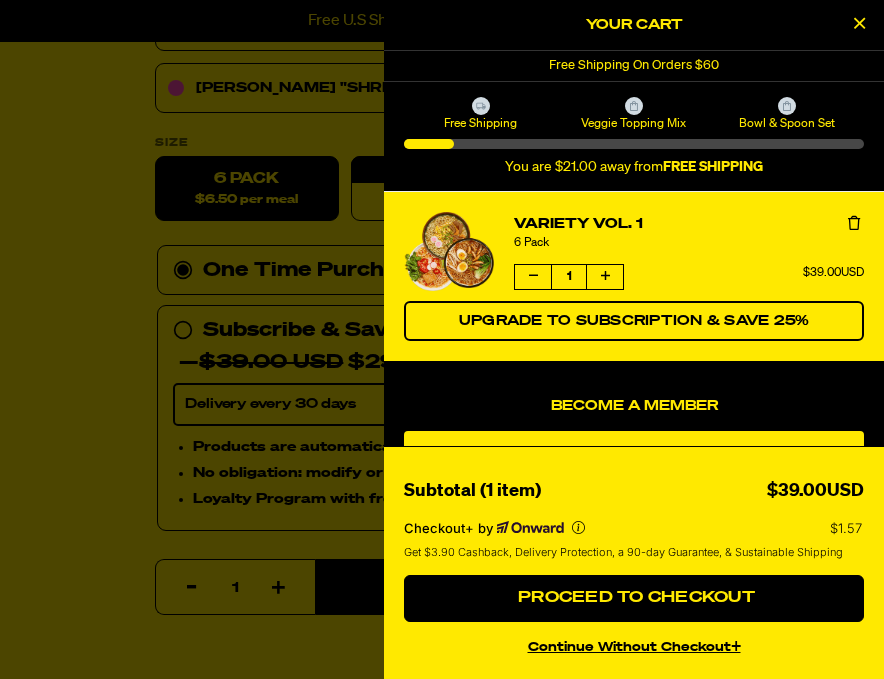click at bounding box center [859, 23] 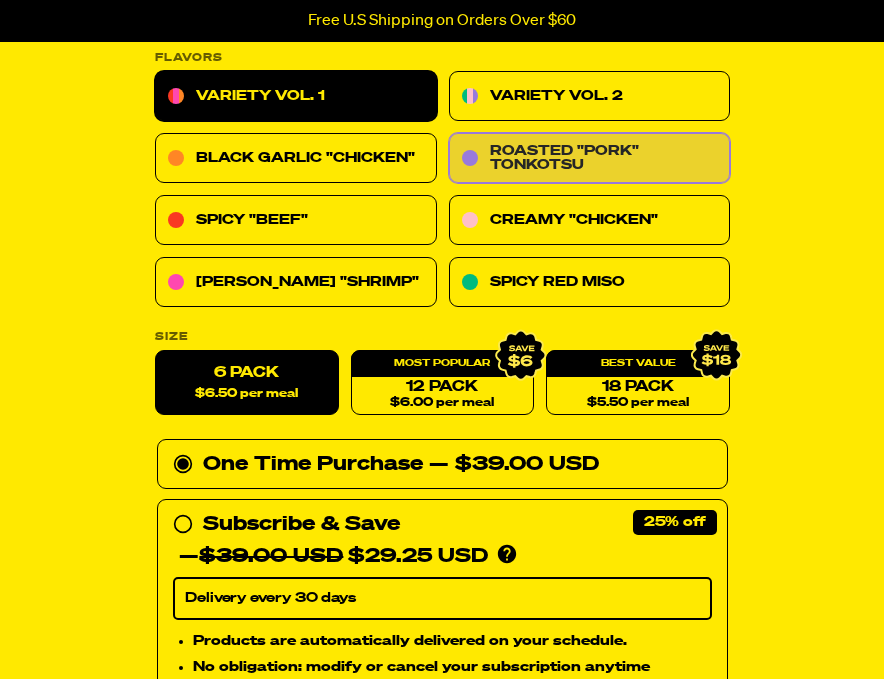 scroll, scrollTop: 811, scrollLeft: 0, axis: vertical 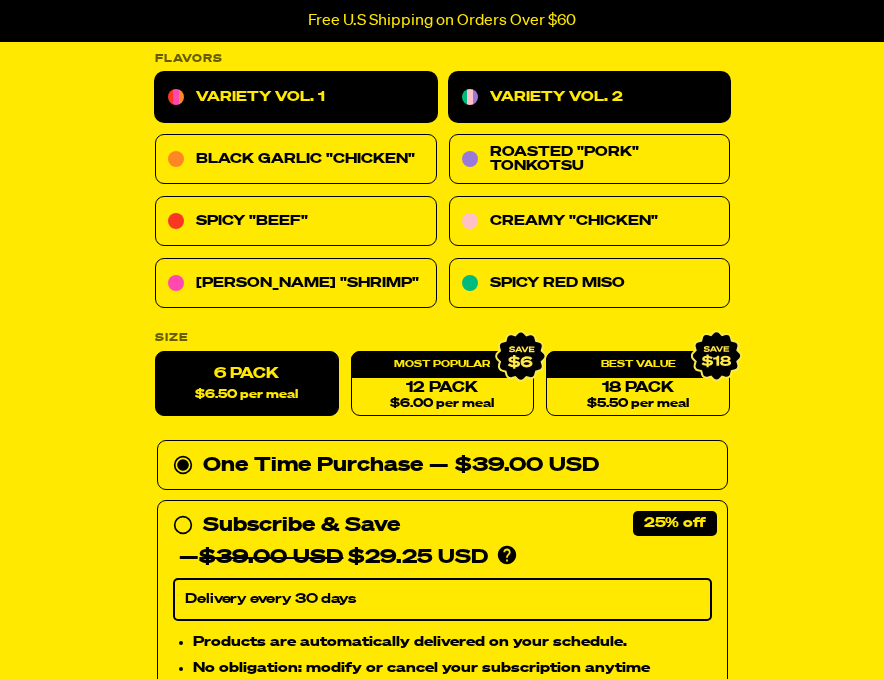 click on "Variety Vol. 2" at bounding box center (589, 98) 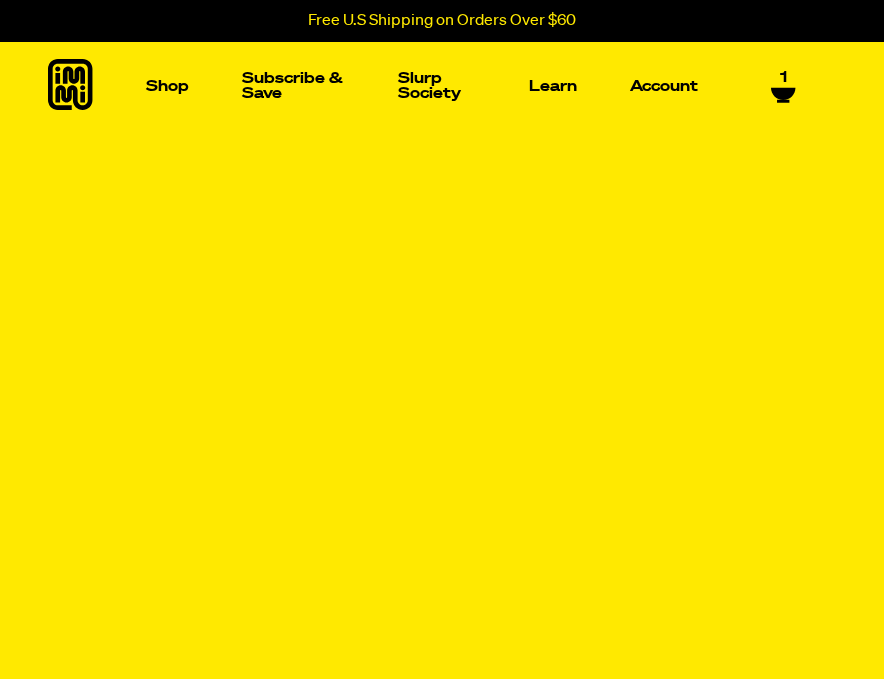 scroll, scrollTop: 0, scrollLeft: 0, axis: both 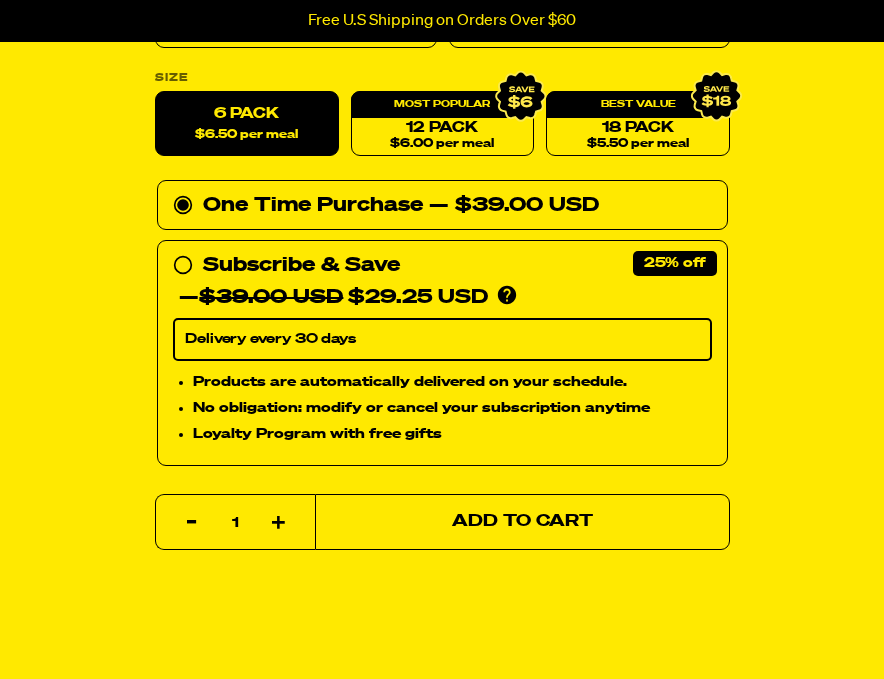 click on "Add to Cart" at bounding box center [522, 522] 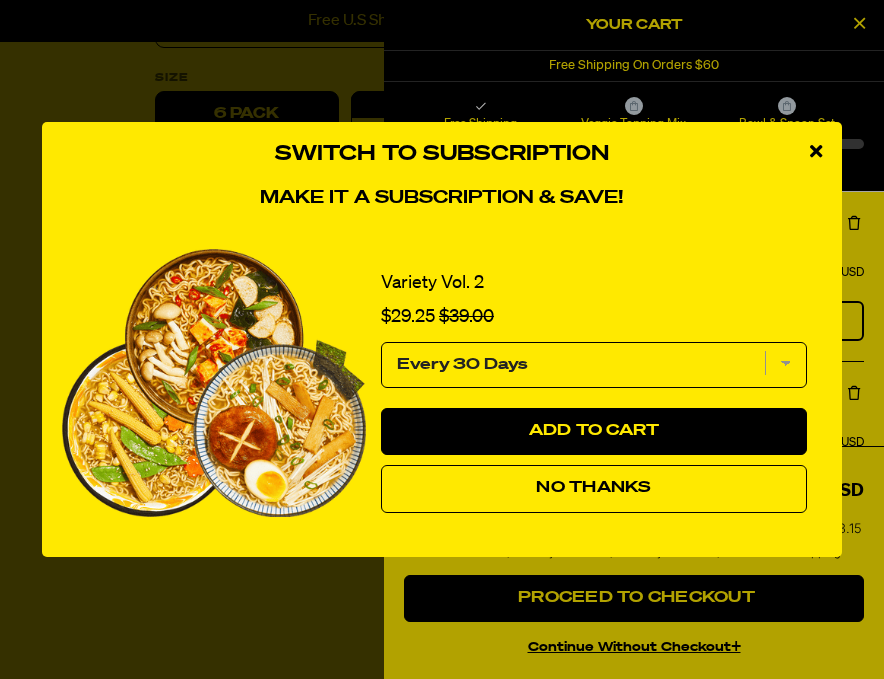 click on "Switch to Subscription   Make it a  subscription & save!       Variety Vol. 2       Sale price   $29.25   Original price   $39.00         Every 30 Days   Add to Cart   No Thanks
Powered by Rebuy" at bounding box center (442, 339) 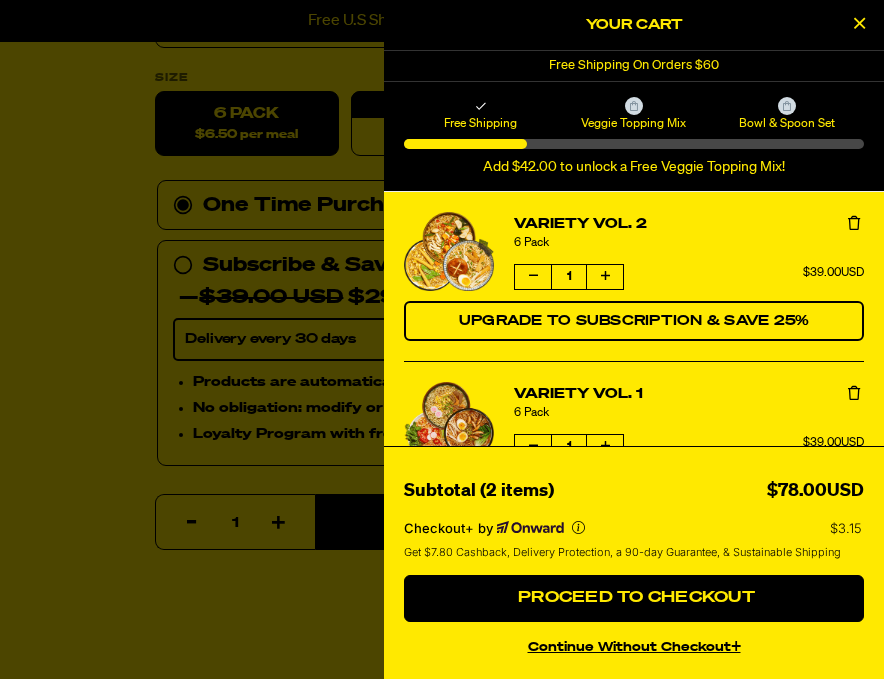 click at bounding box center (859, 23) 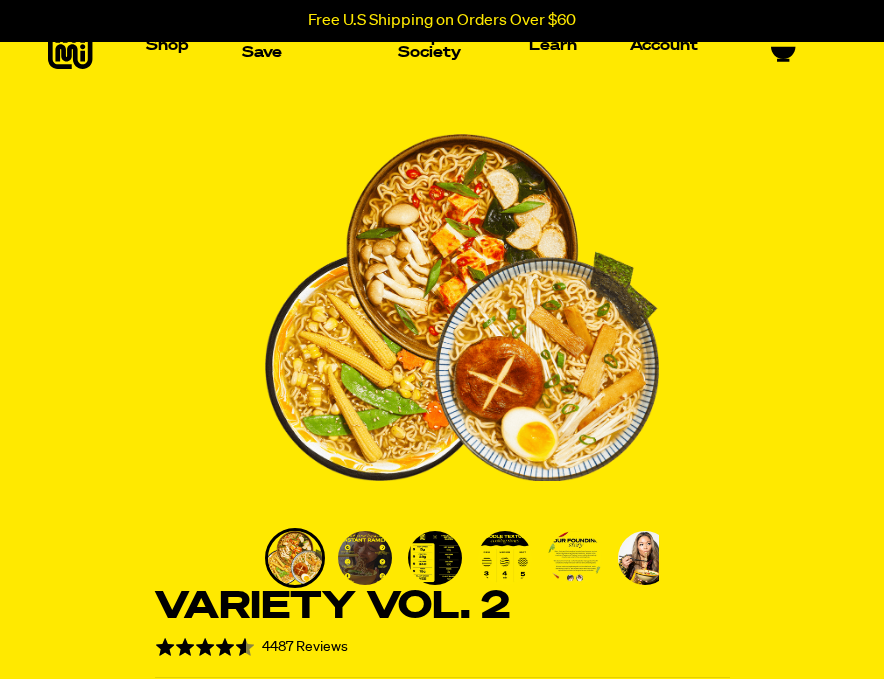 scroll, scrollTop: 0, scrollLeft: 0, axis: both 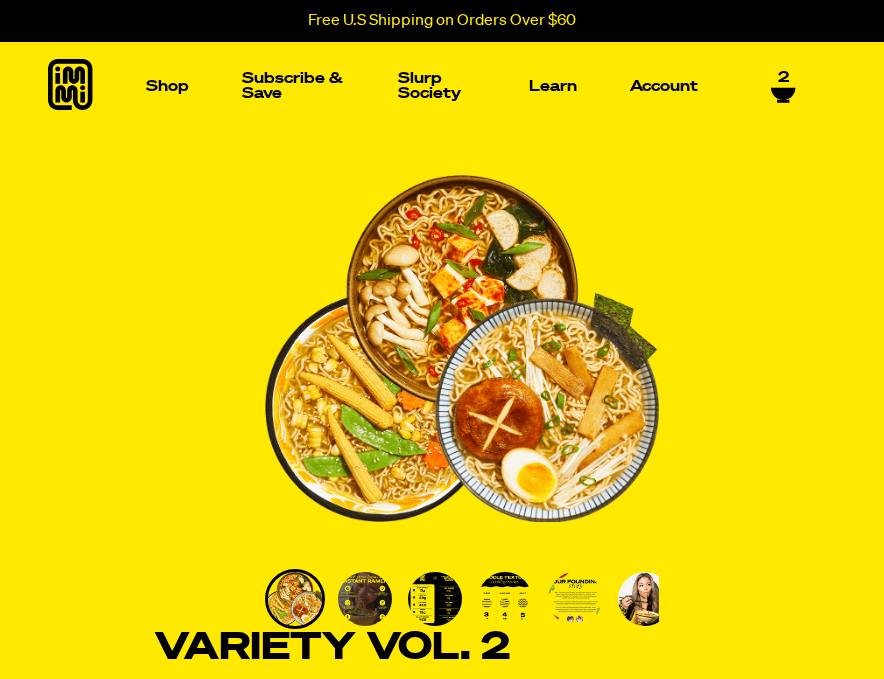 click 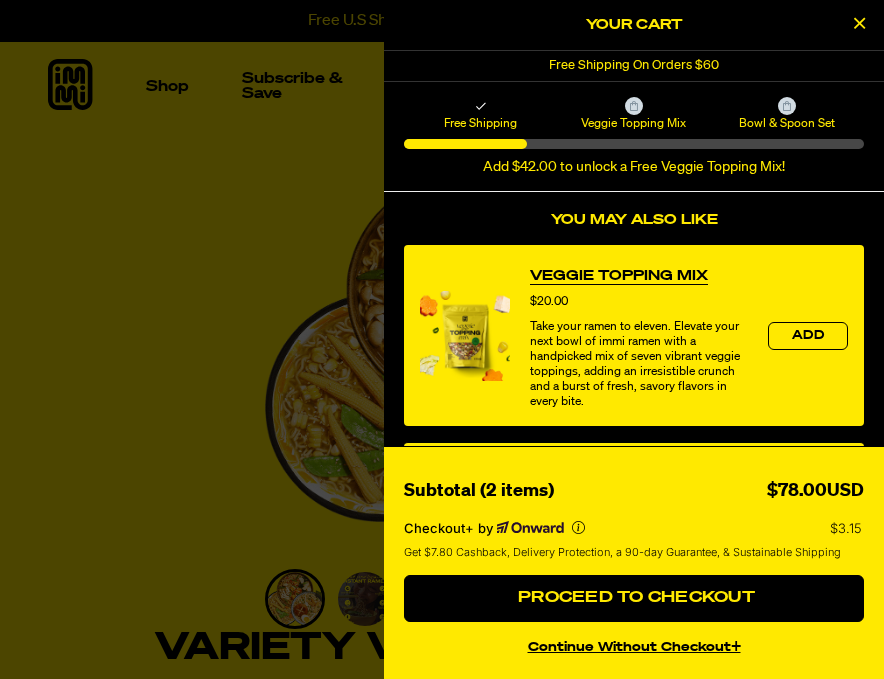 scroll, scrollTop: 590, scrollLeft: 0, axis: vertical 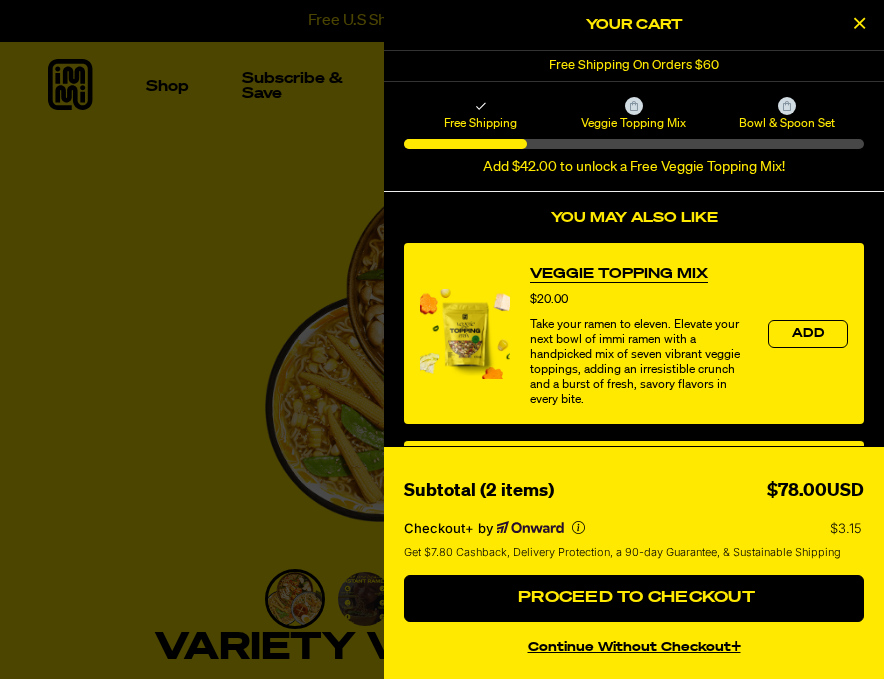 click on "Veggie Topping Mix" at bounding box center (619, 274) 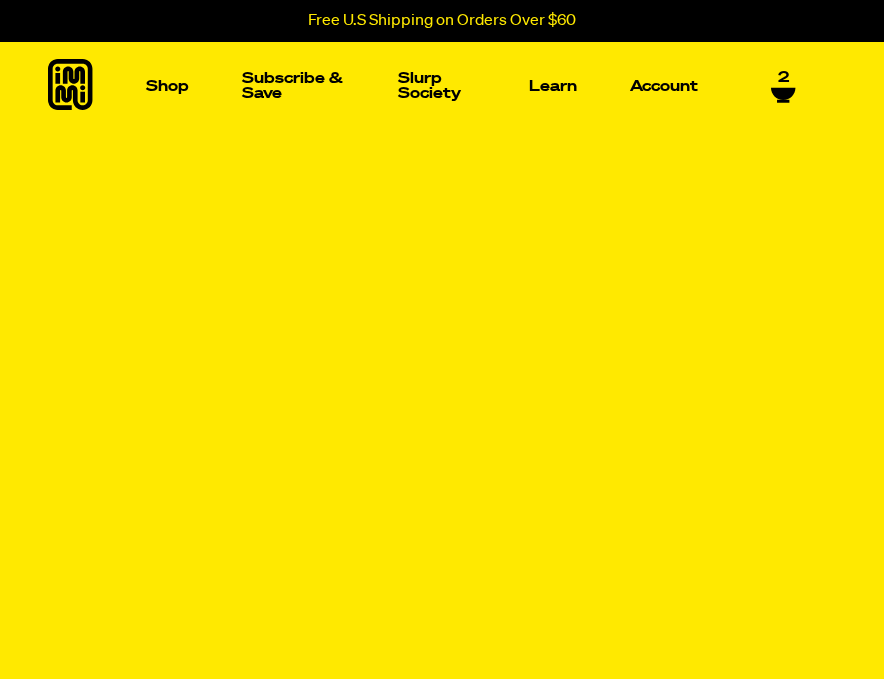 scroll, scrollTop: 0, scrollLeft: 0, axis: both 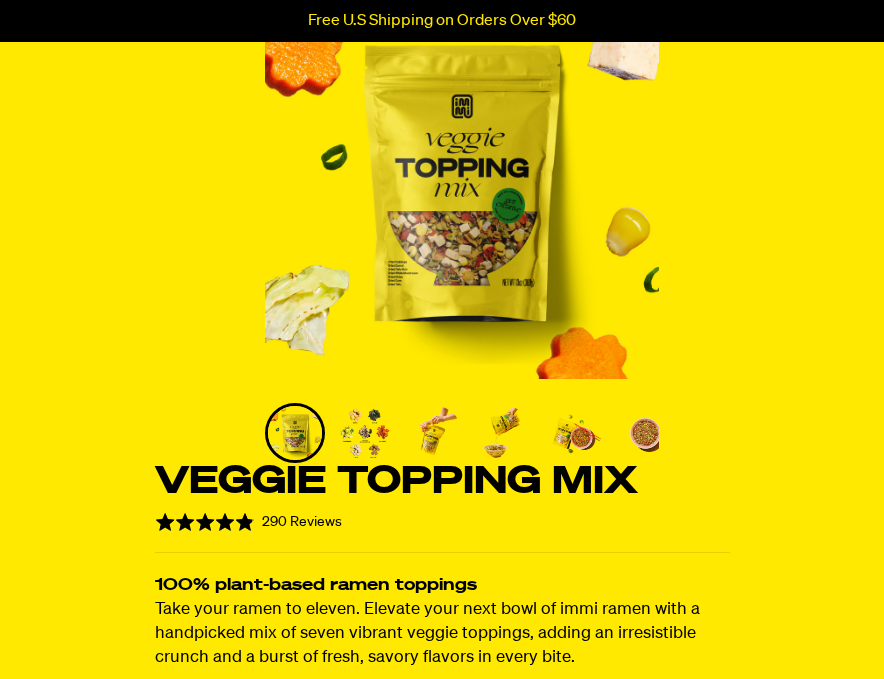 click at bounding box center [365, 433] 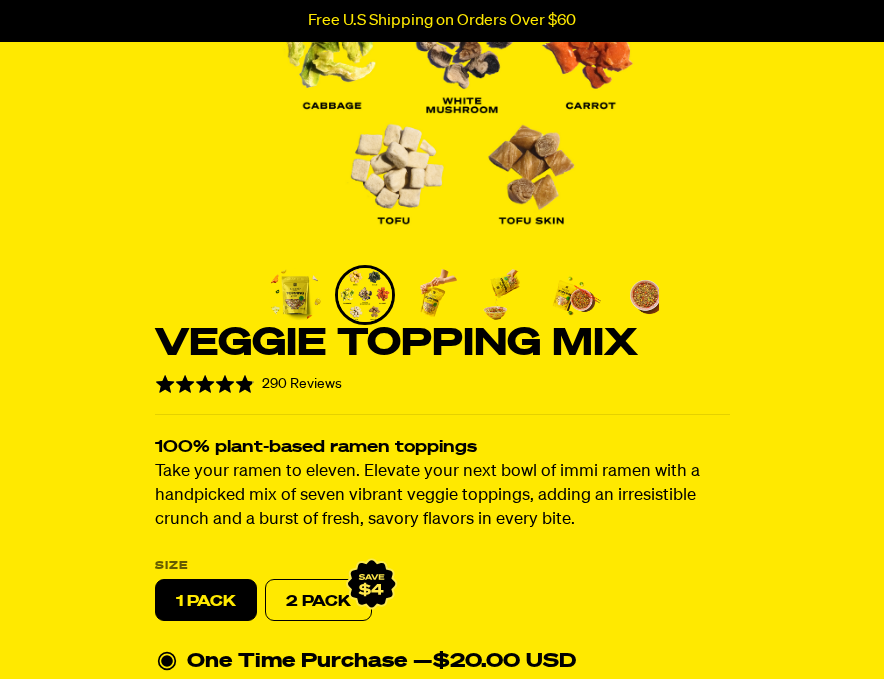 scroll, scrollTop: 323, scrollLeft: 0, axis: vertical 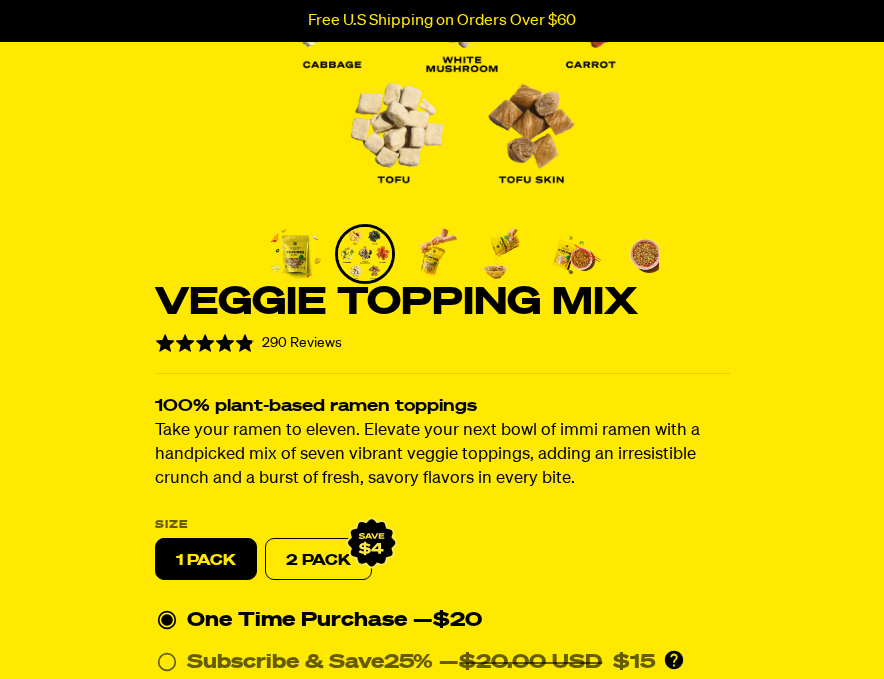 click on "290 Reviews" at bounding box center [301, 343] 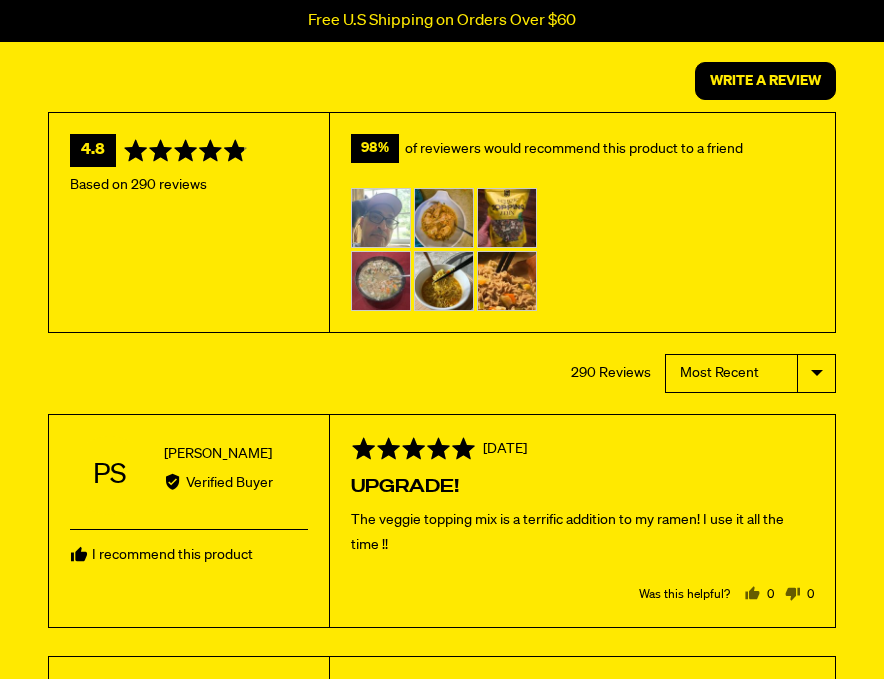 scroll, scrollTop: 4502, scrollLeft: 0, axis: vertical 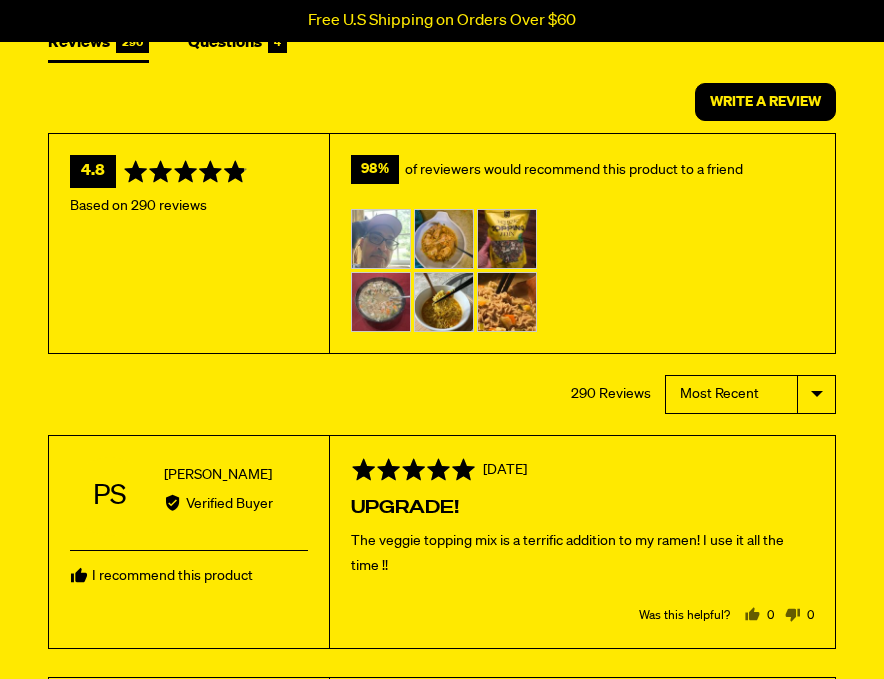 click at bounding box center [381, 239] 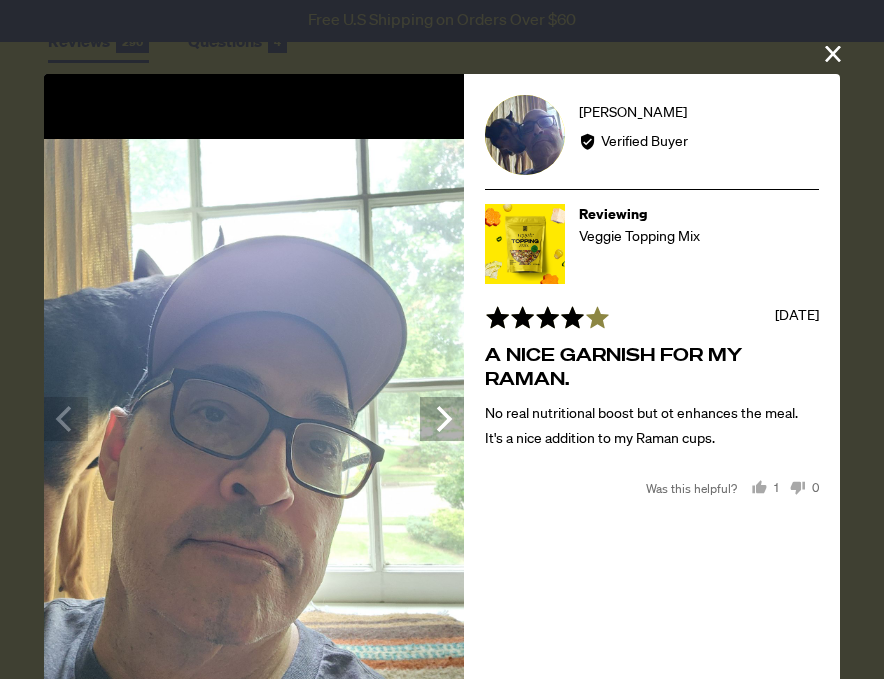 click 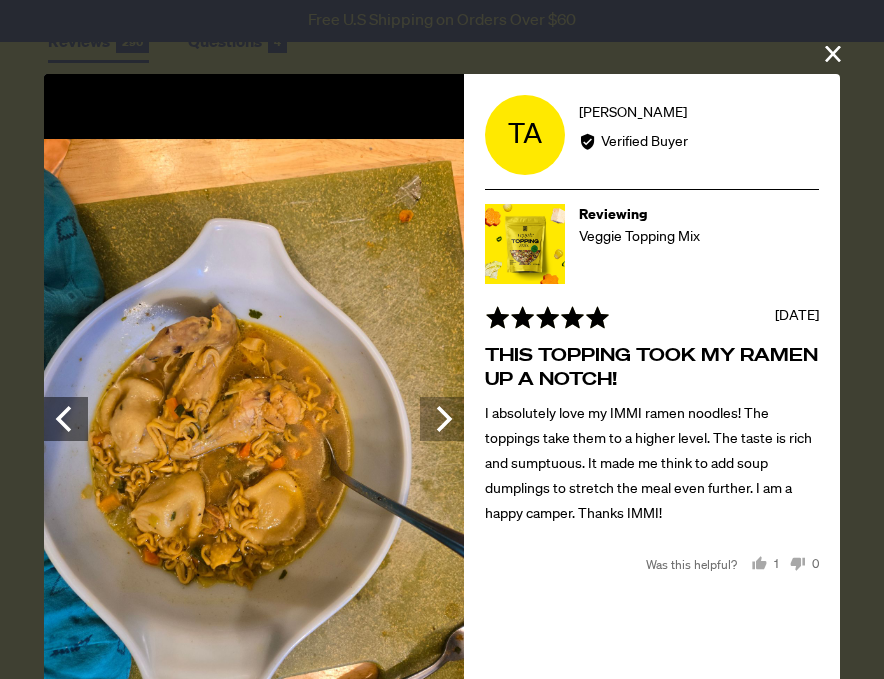 click 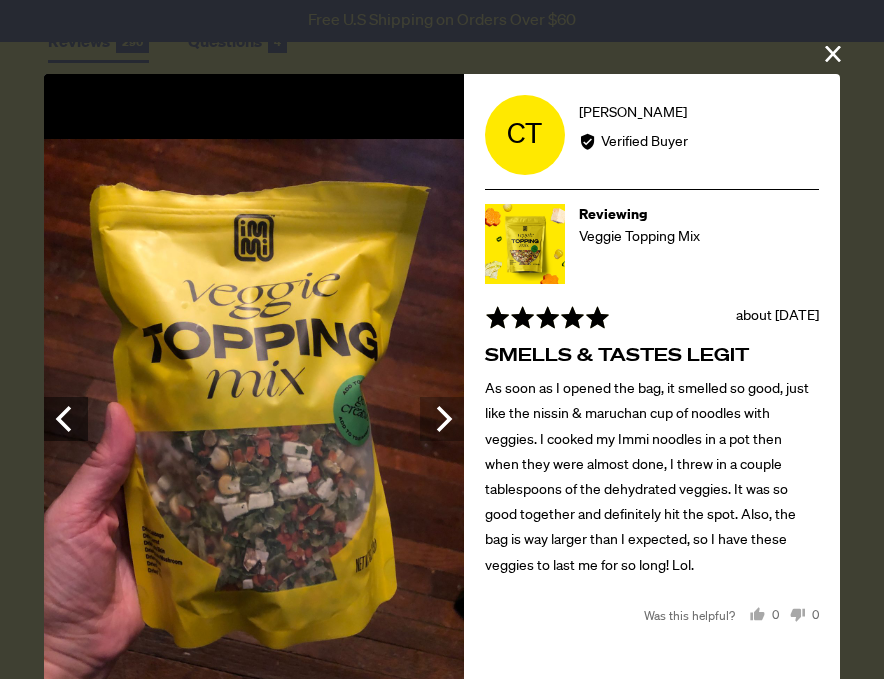 click 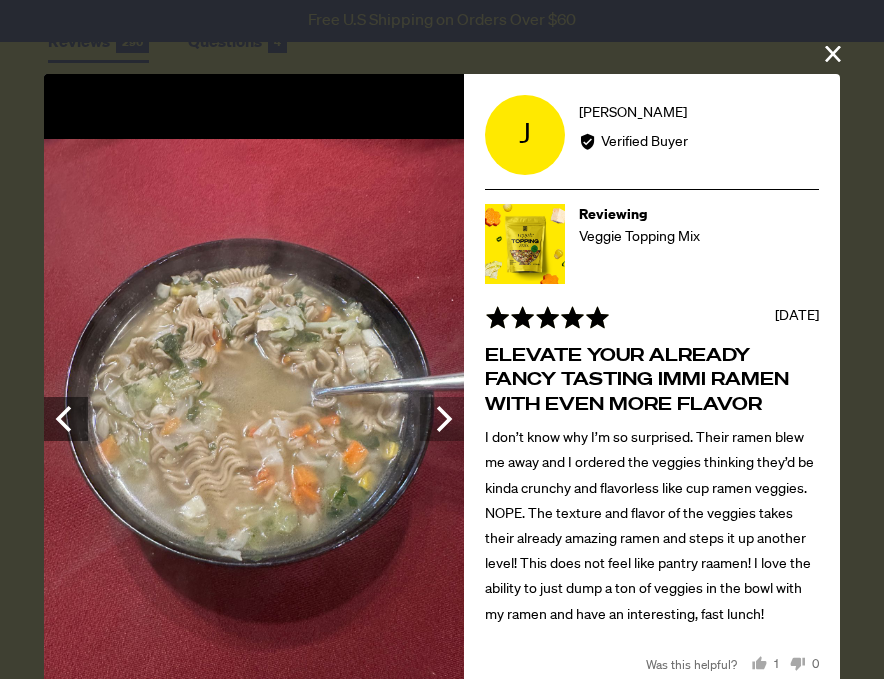 click 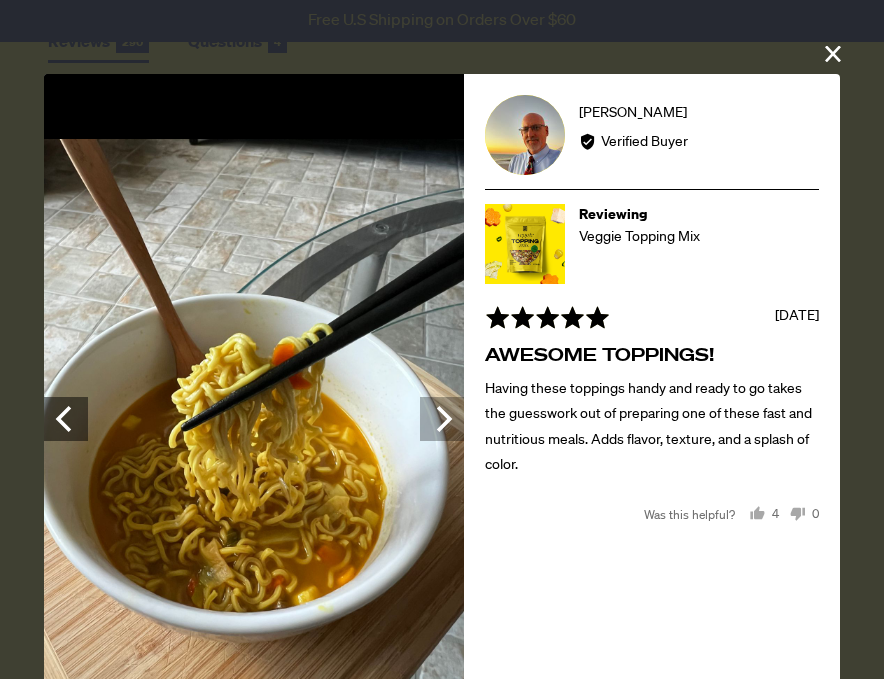 click 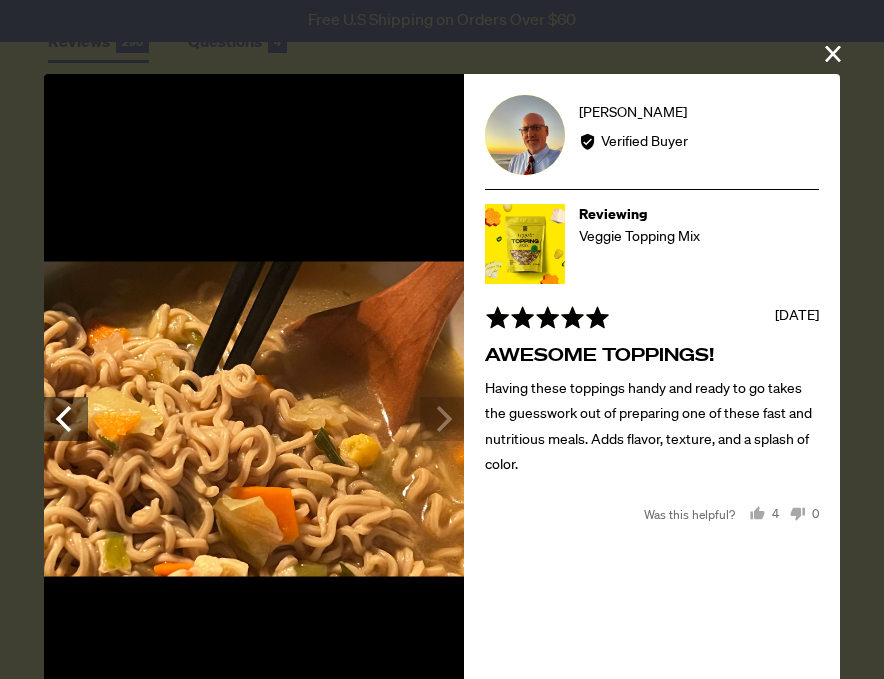 click at bounding box center (254, 418) 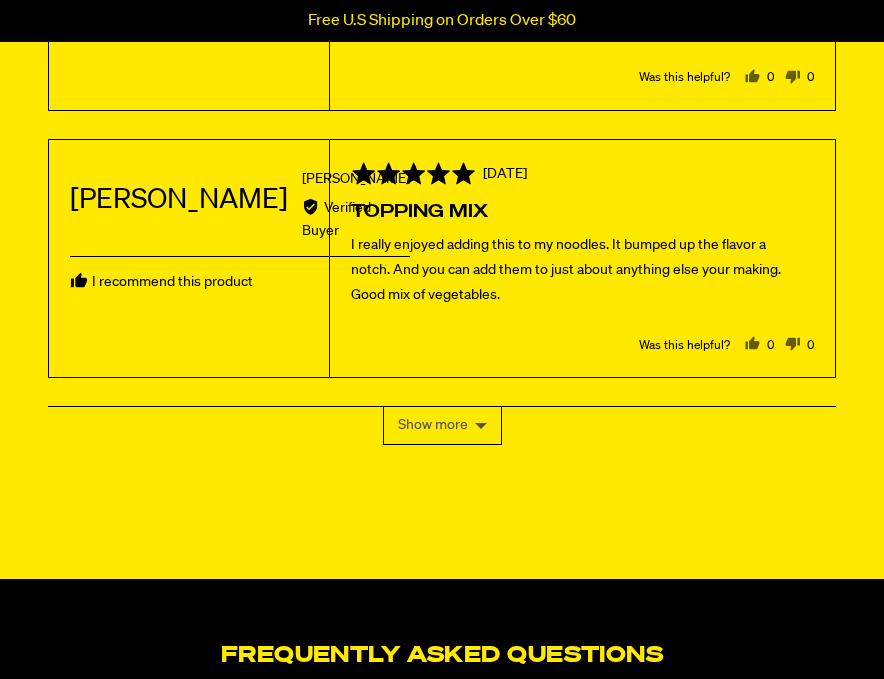 scroll, scrollTop: 5944, scrollLeft: 0, axis: vertical 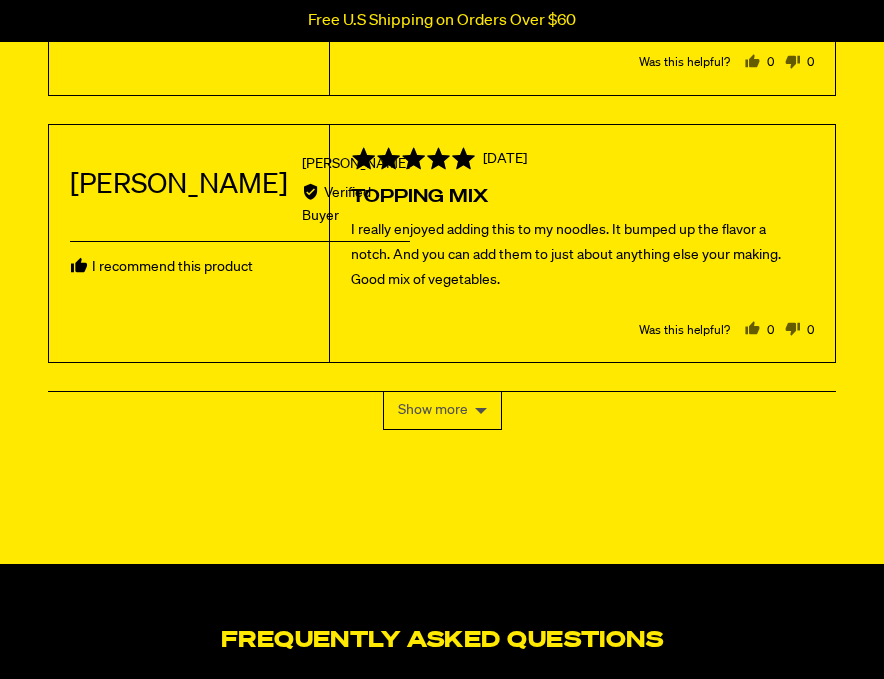 click on "Show more" at bounding box center [442, 410] 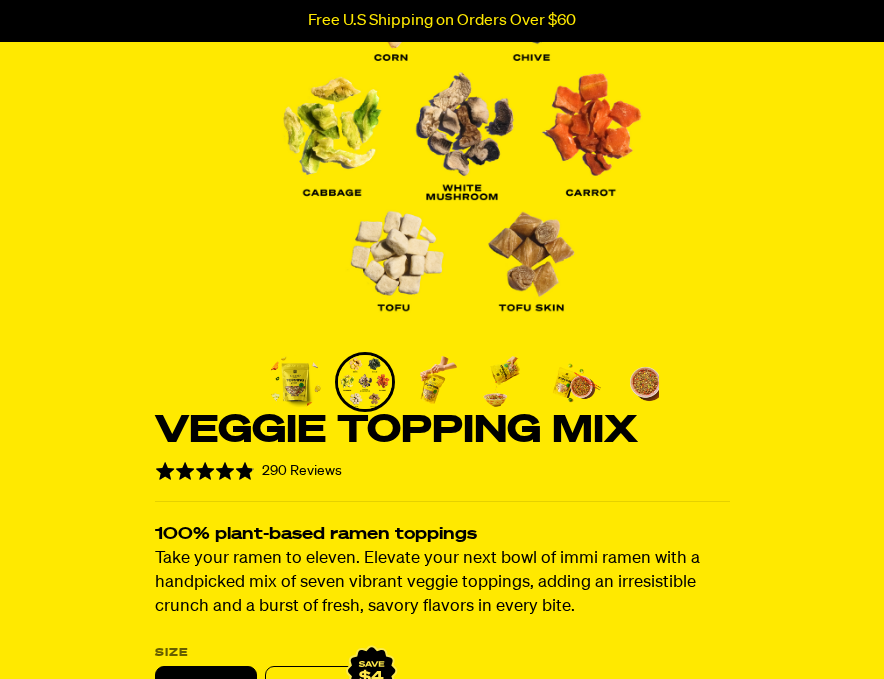 scroll, scrollTop: 243, scrollLeft: 0, axis: vertical 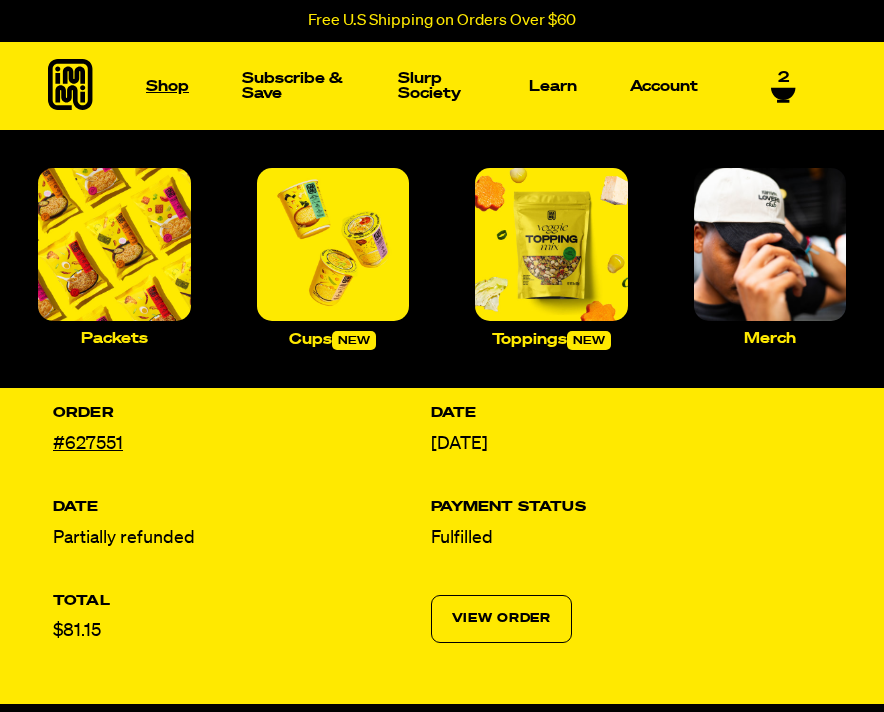 click on "Shop" at bounding box center (167, 86) 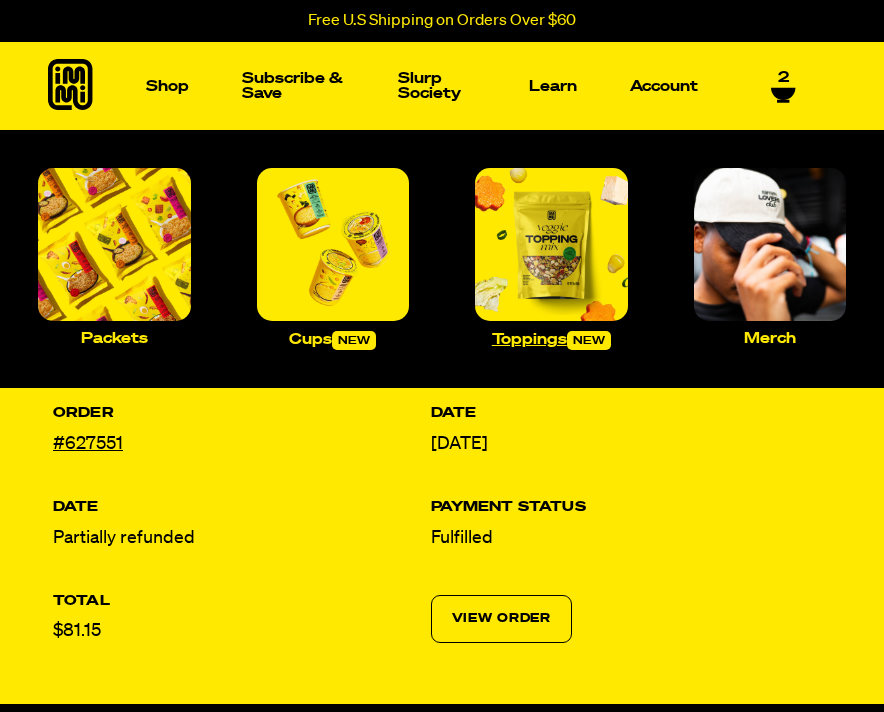click at bounding box center (551, 244) 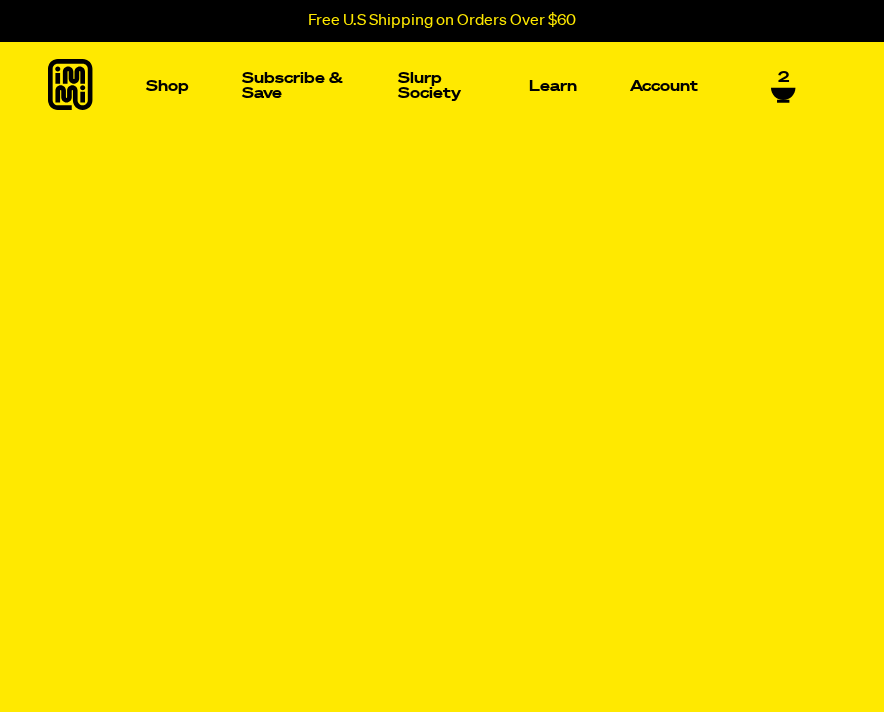 scroll, scrollTop: 0, scrollLeft: 0, axis: both 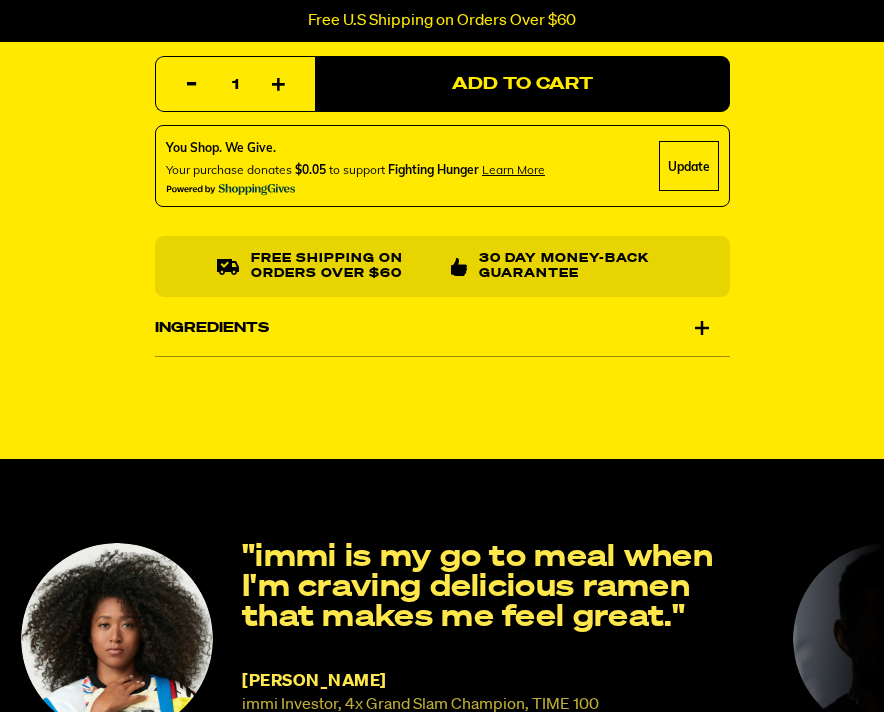 click on "Ingredients" at bounding box center (442, 329) 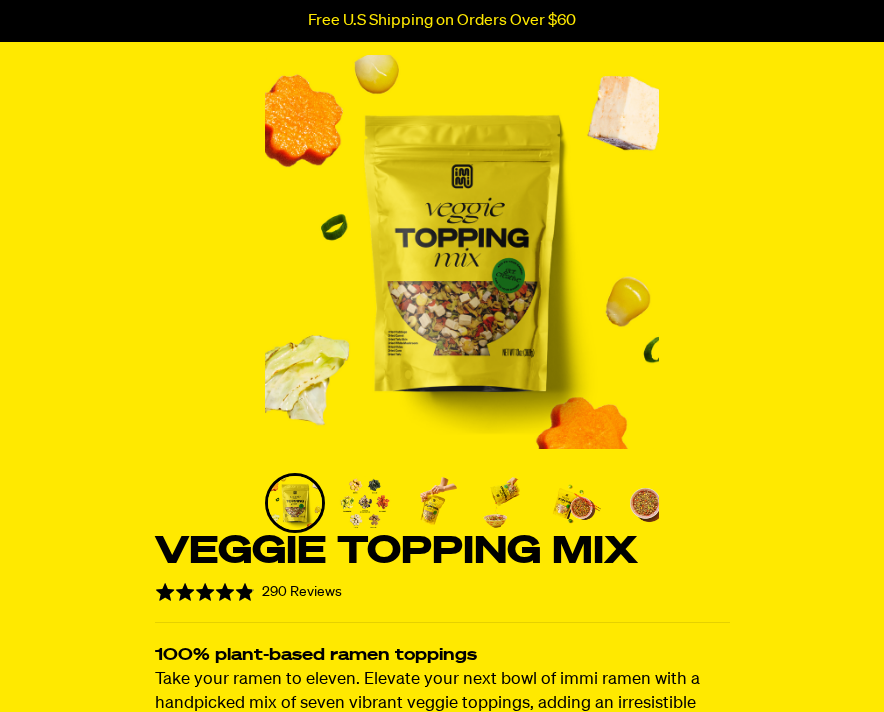 scroll, scrollTop: 0, scrollLeft: 0, axis: both 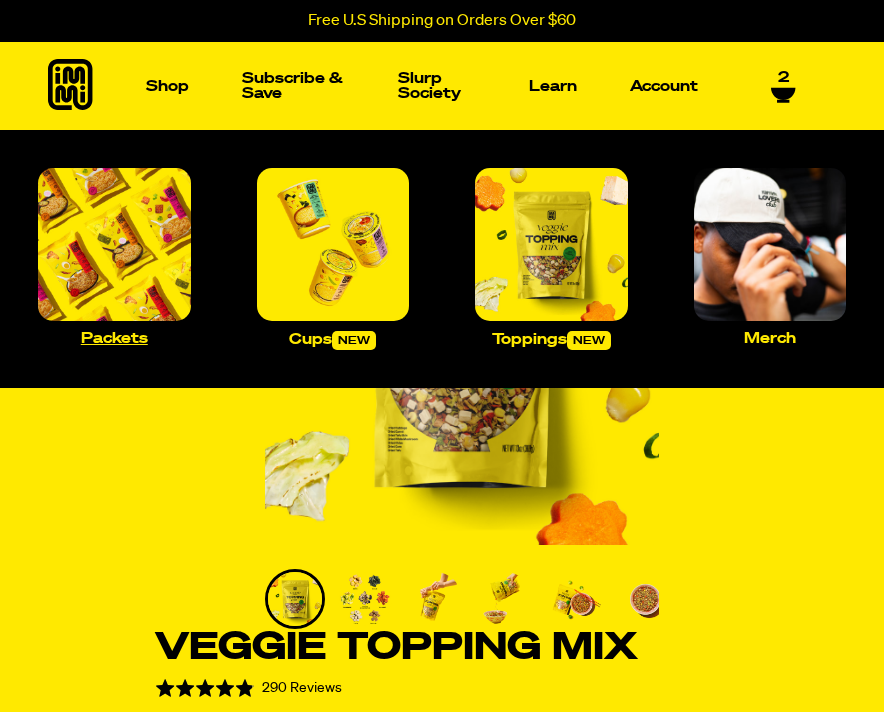 click at bounding box center [114, 244] 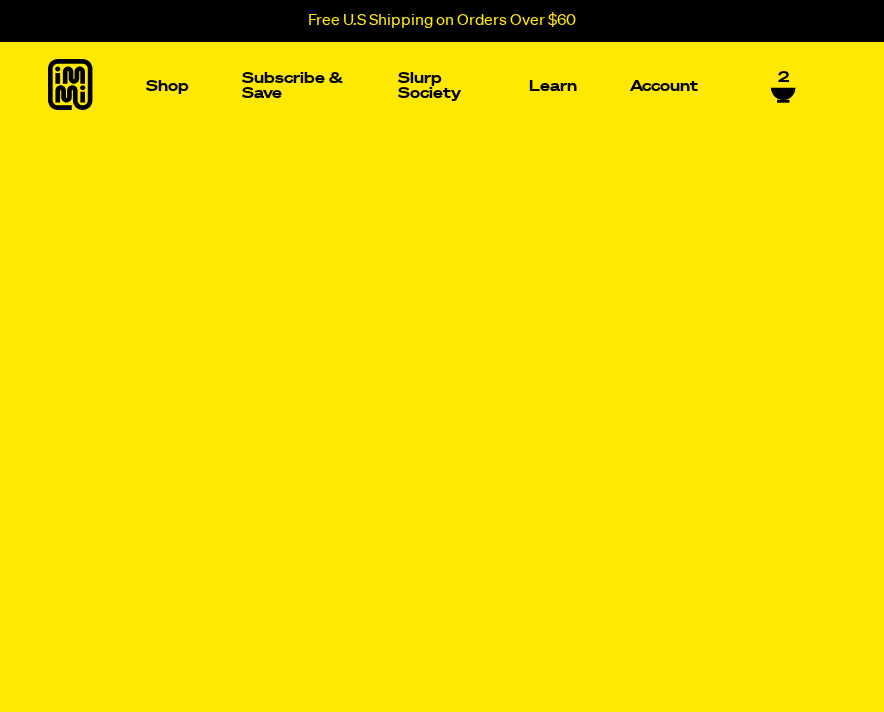 scroll, scrollTop: 0, scrollLeft: 0, axis: both 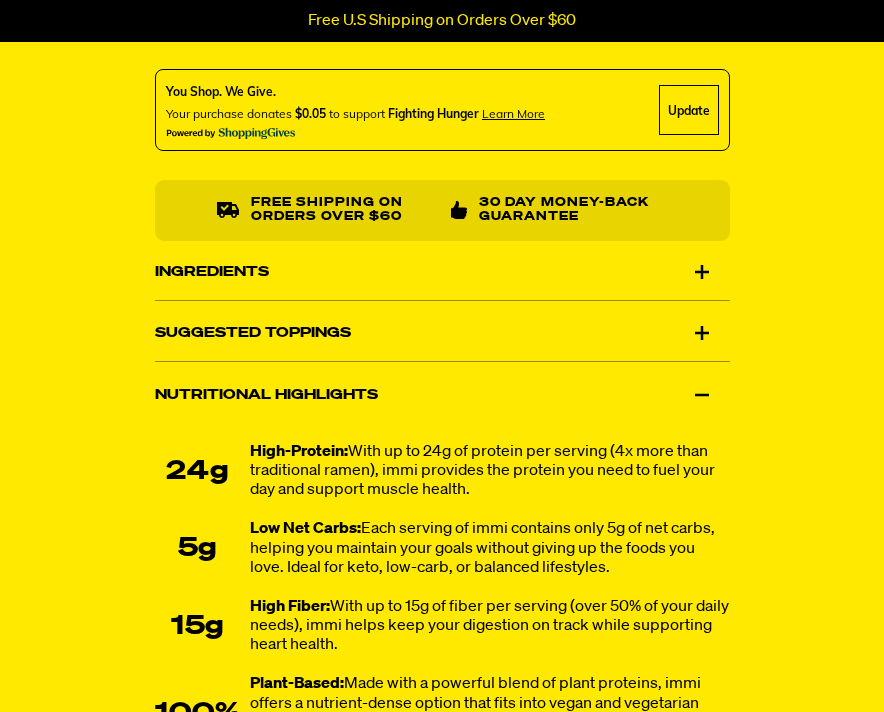 click on "Ingredients" at bounding box center [442, 272] 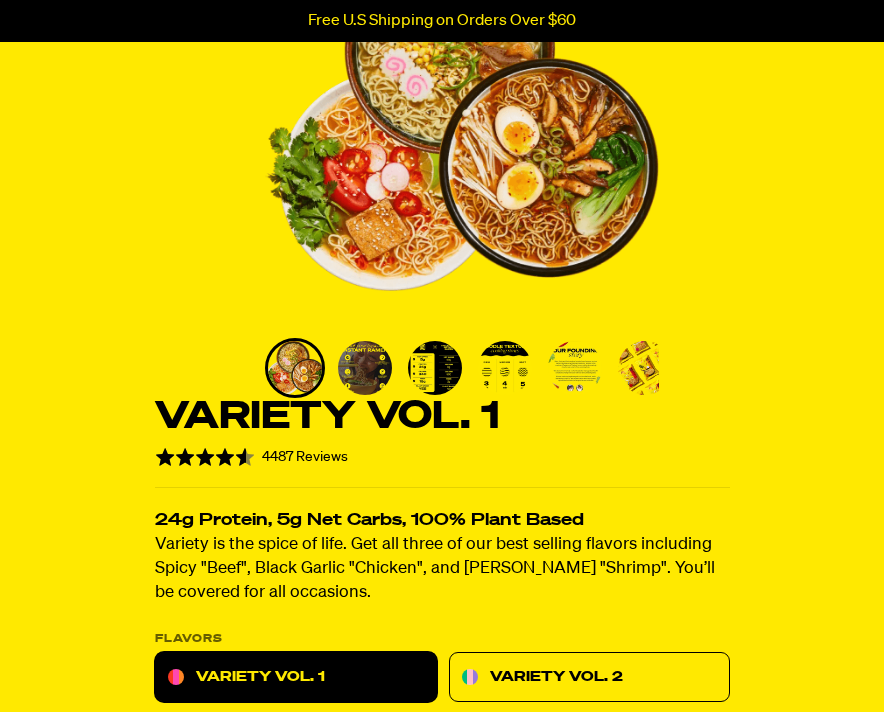 scroll, scrollTop: 0, scrollLeft: 0, axis: both 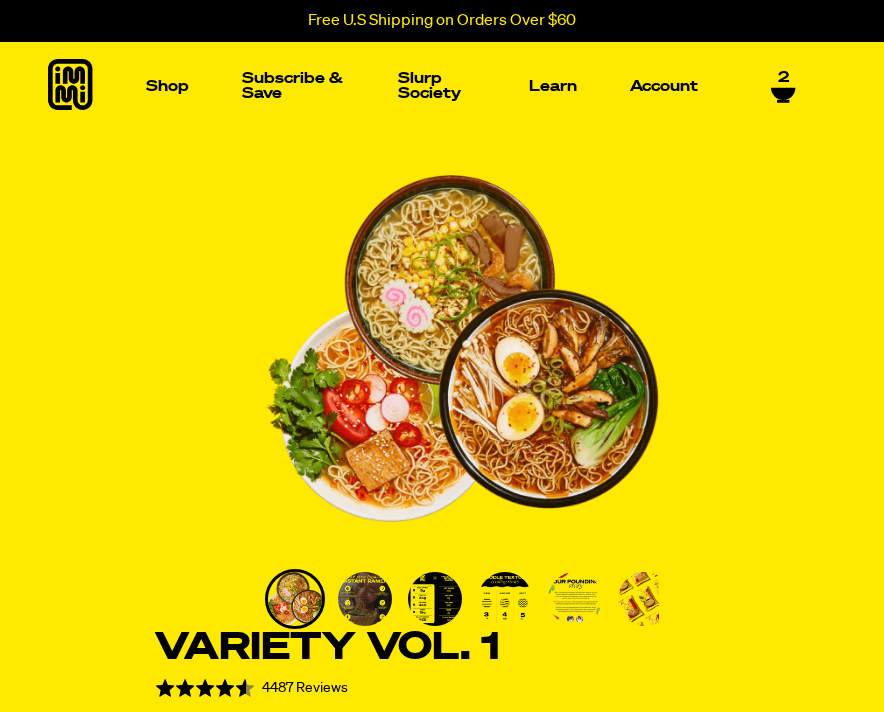click 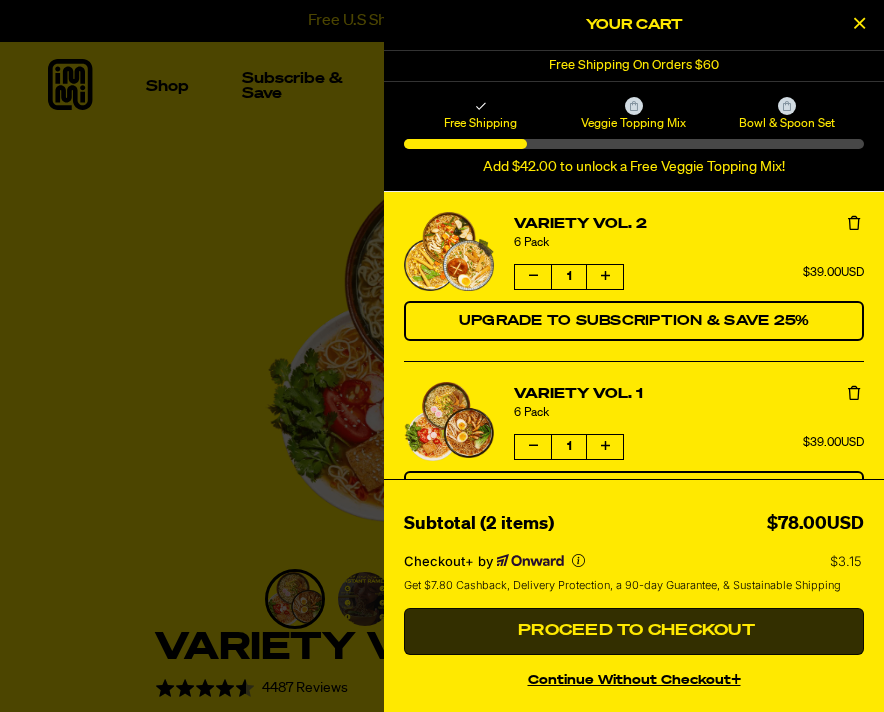 click on "Proceed to Checkout" at bounding box center [634, 631] 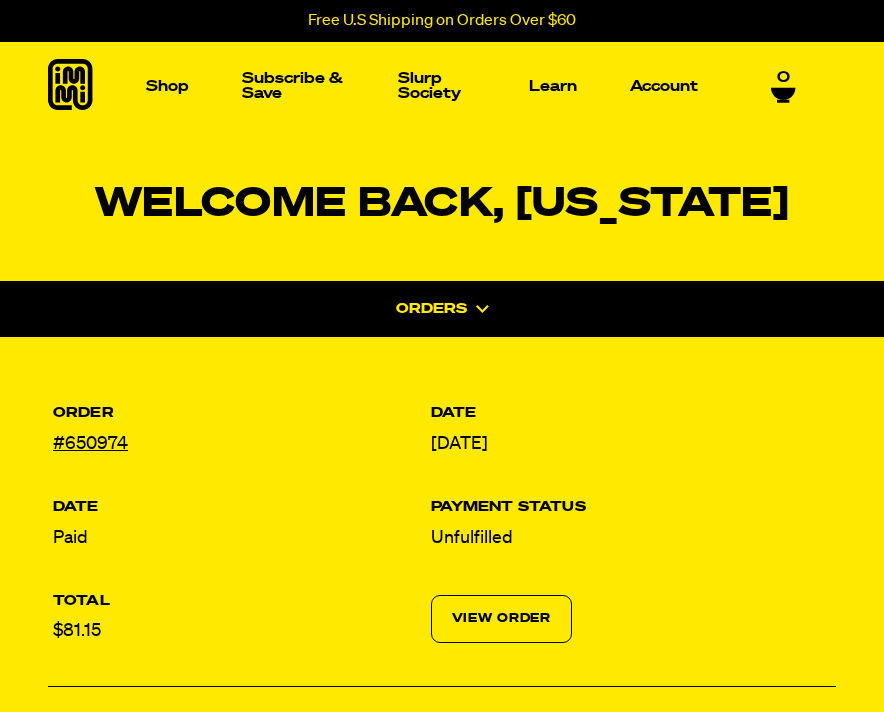 scroll, scrollTop: 0, scrollLeft: 0, axis: both 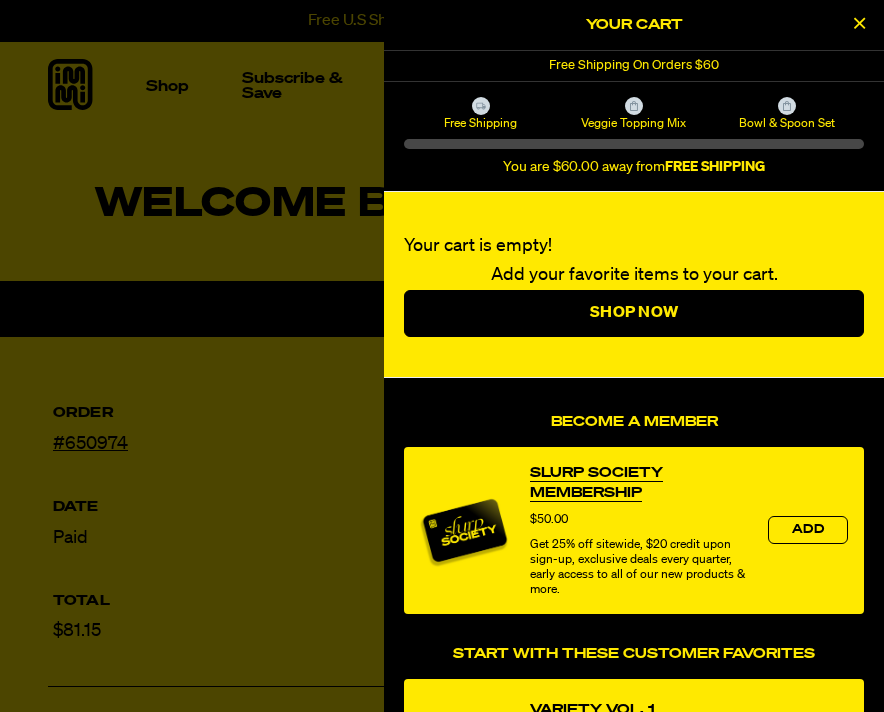 click at bounding box center [859, 23] 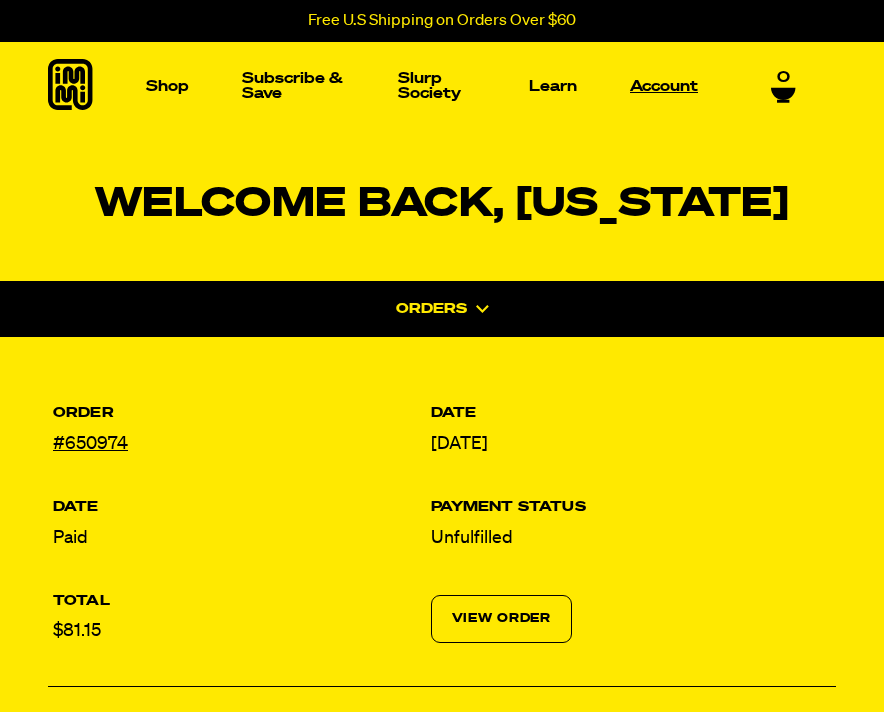 click on "Account" at bounding box center [664, 86] 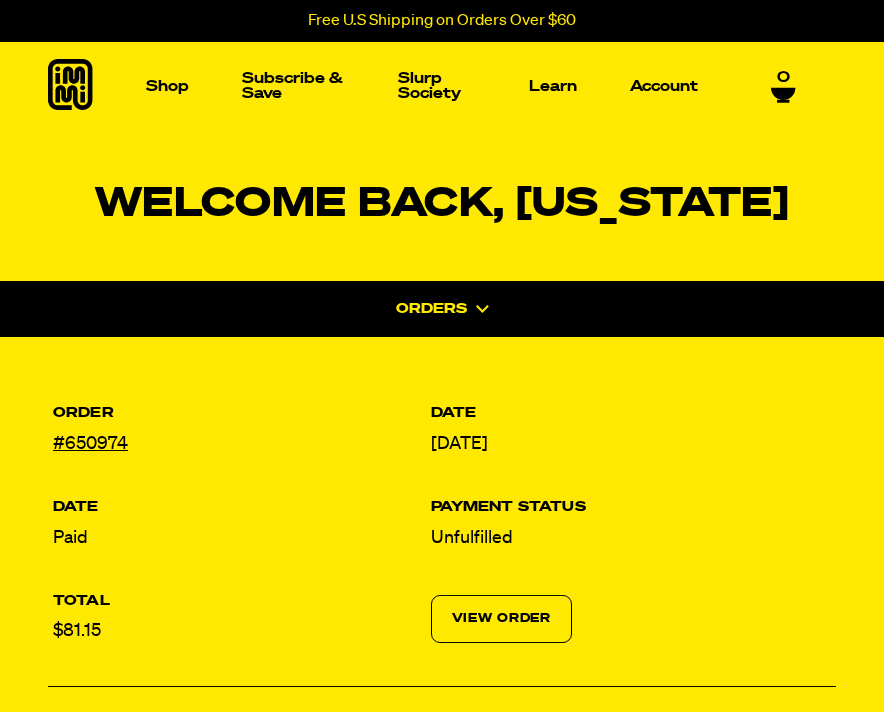 scroll, scrollTop: 0, scrollLeft: 0, axis: both 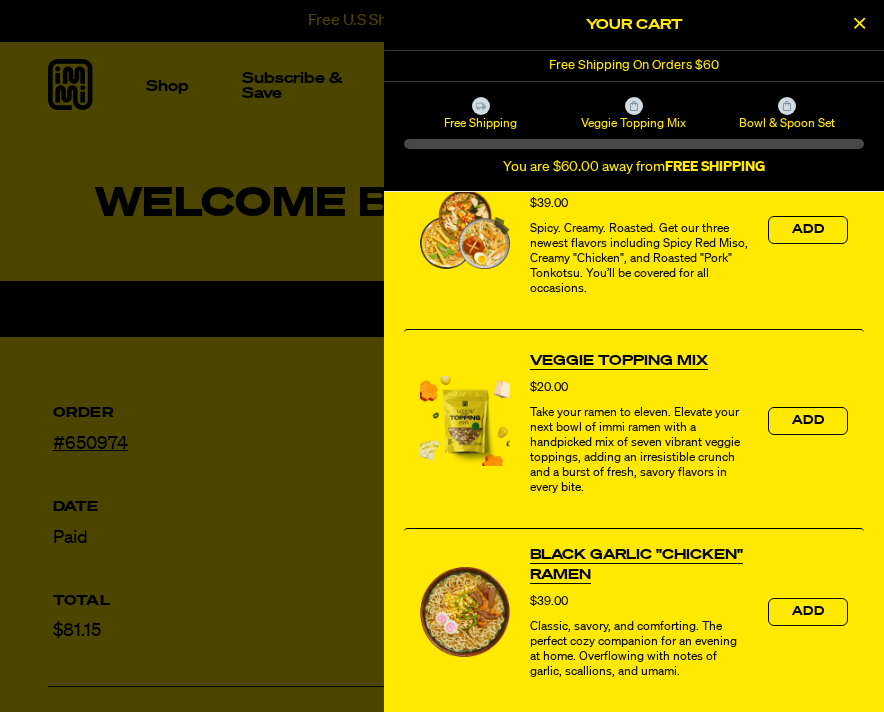 click at bounding box center (859, 23) 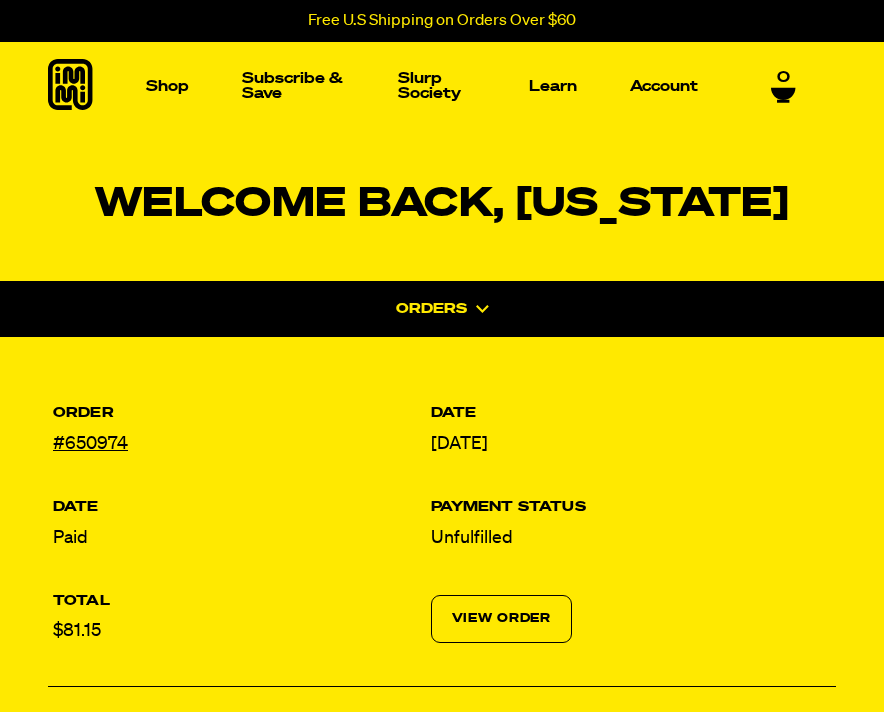 click on "Welcome back, [US_STATE]" at bounding box center (442, 205) 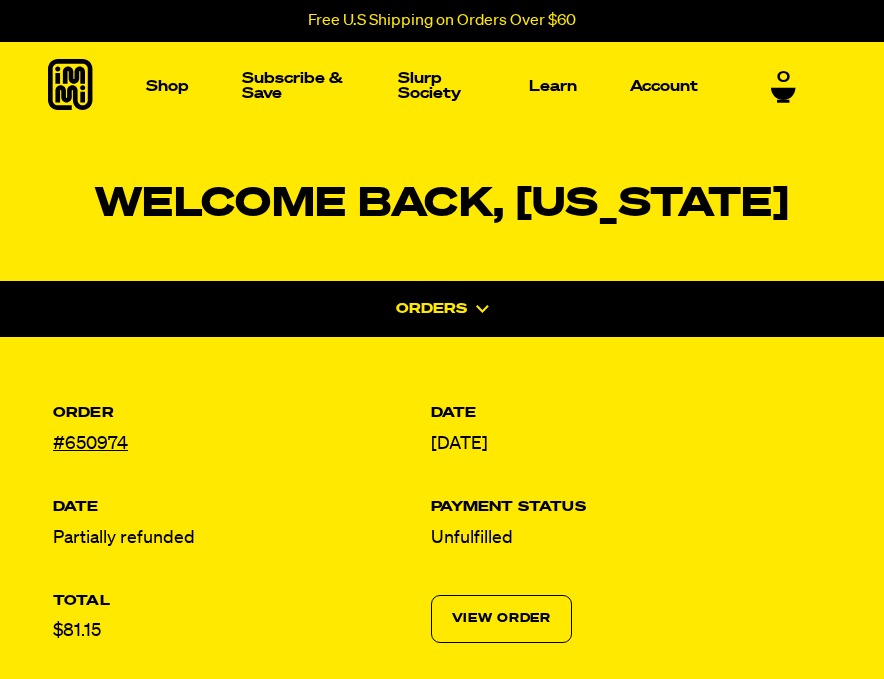 scroll, scrollTop: 0, scrollLeft: 0, axis: both 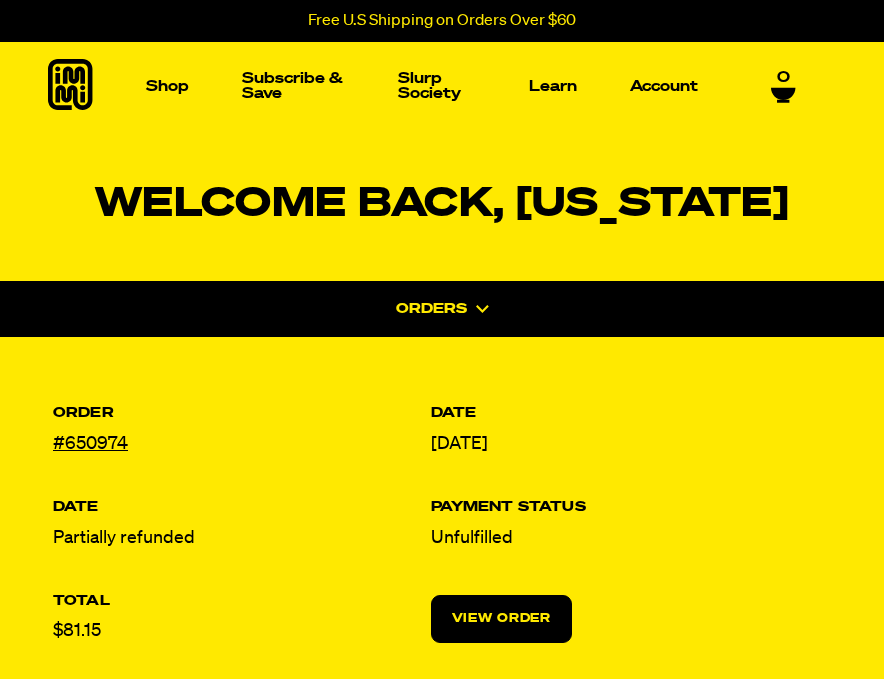 click on "View Order" at bounding box center (502, 619) 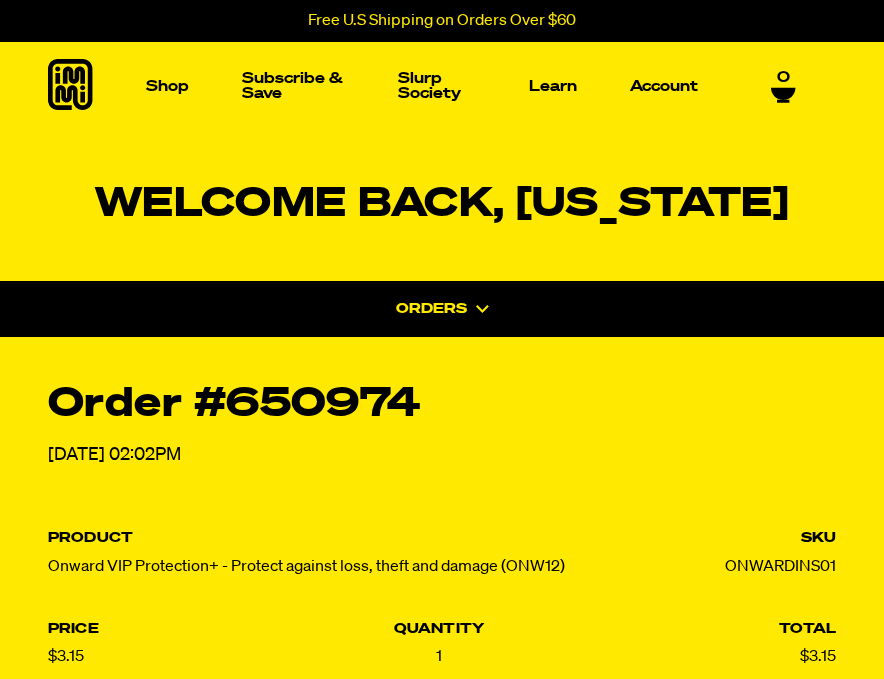 scroll, scrollTop: 0, scrollLeft: 0, axis: both 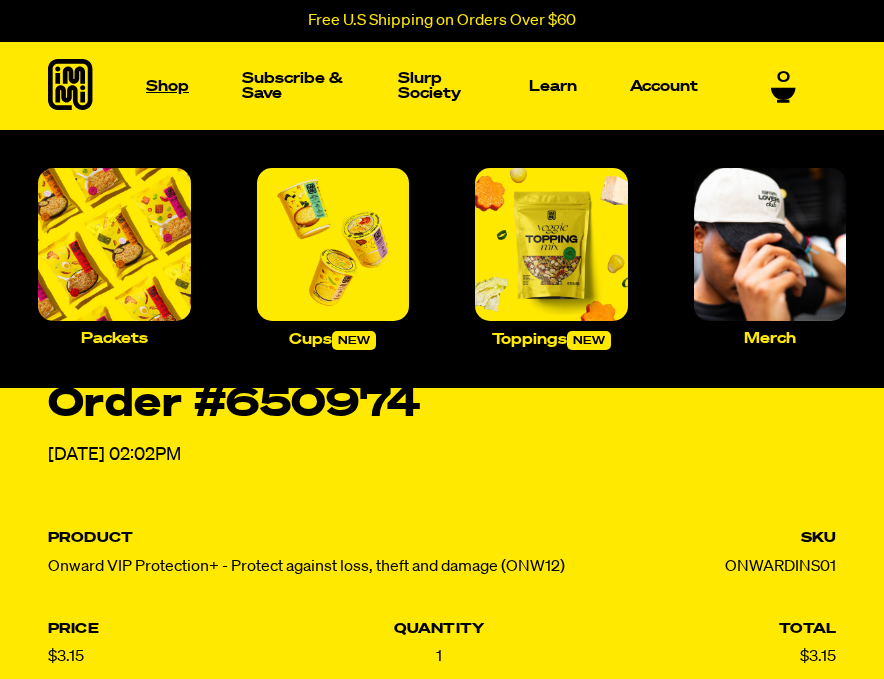 click on "Shop" at bounding box center (167, 86) 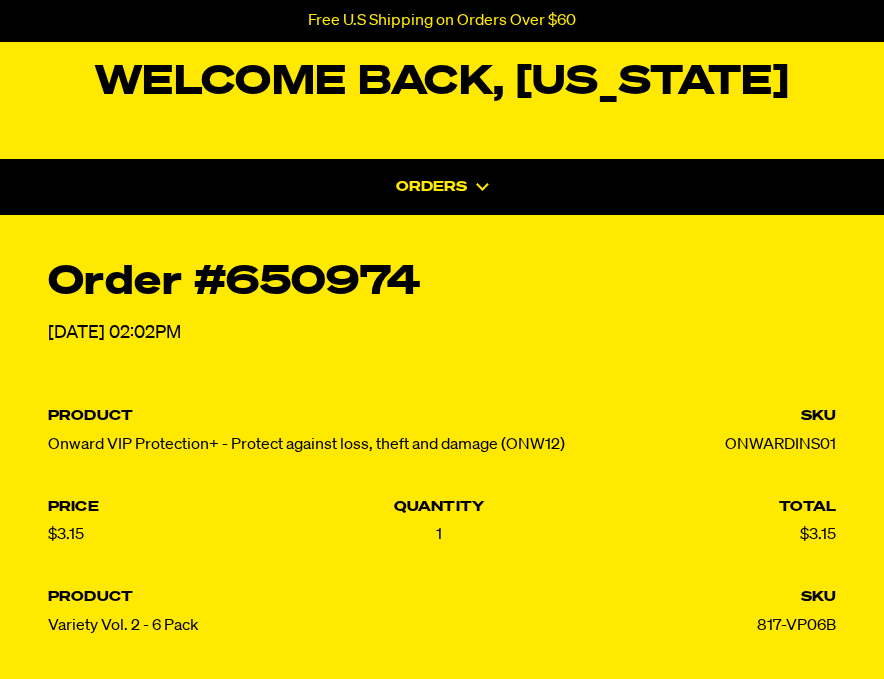 scroll, scrollTop: 0, scrollLeft: 0, axis: both 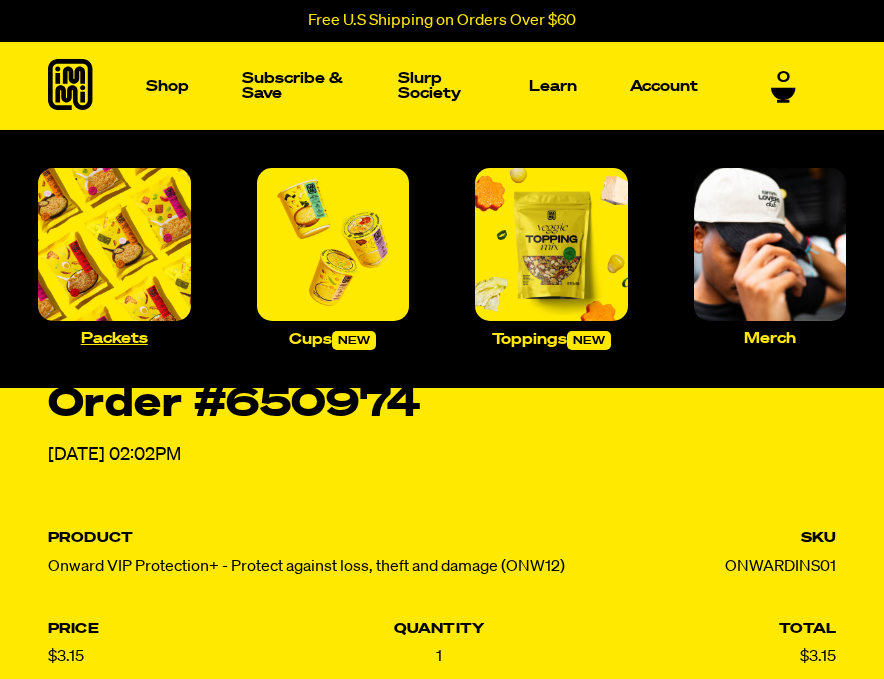 click at bounding box center [114, 244] 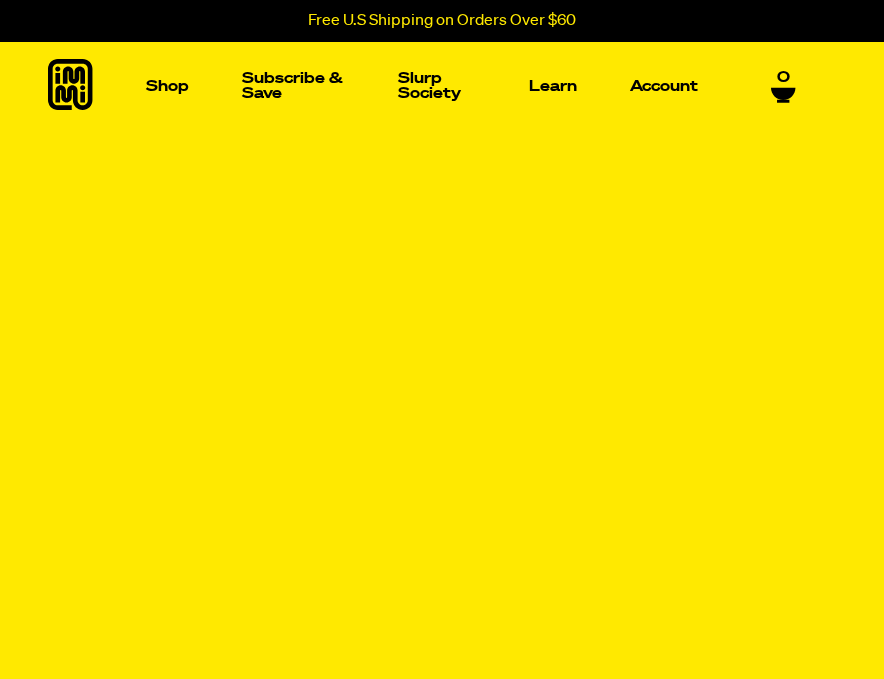scroll, scrollTop: 0, scrollLeft: 0, axis: both 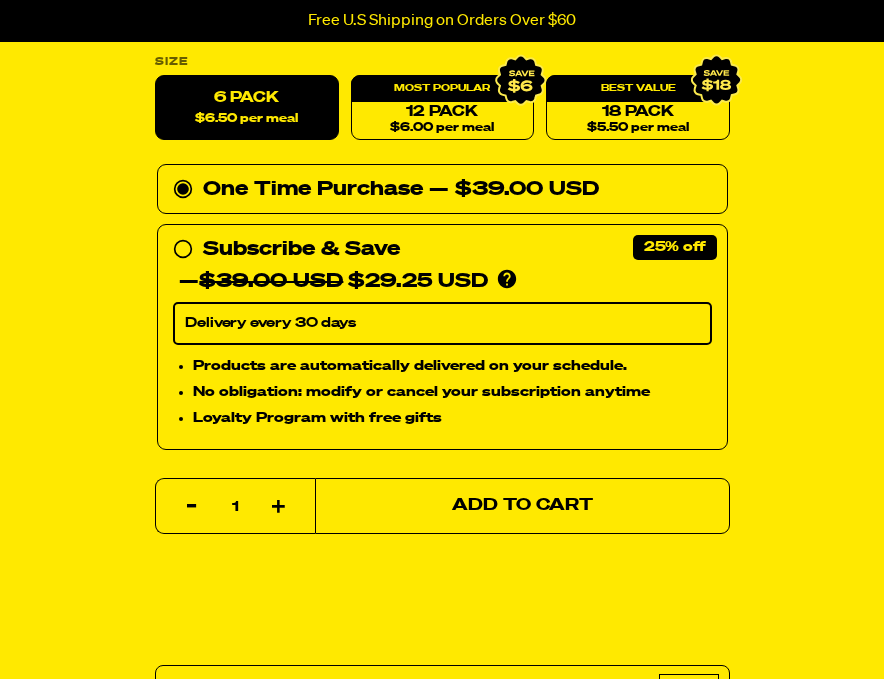 click on "Add to Cart" at bounding box center (522, 506) 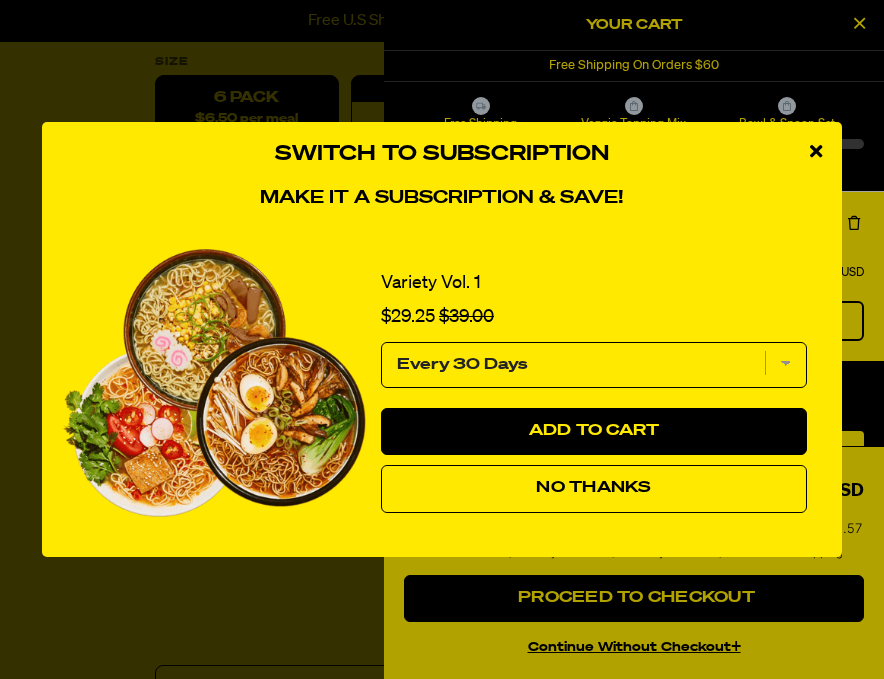 click on "No Thanks" at bounding box center (593, 488) 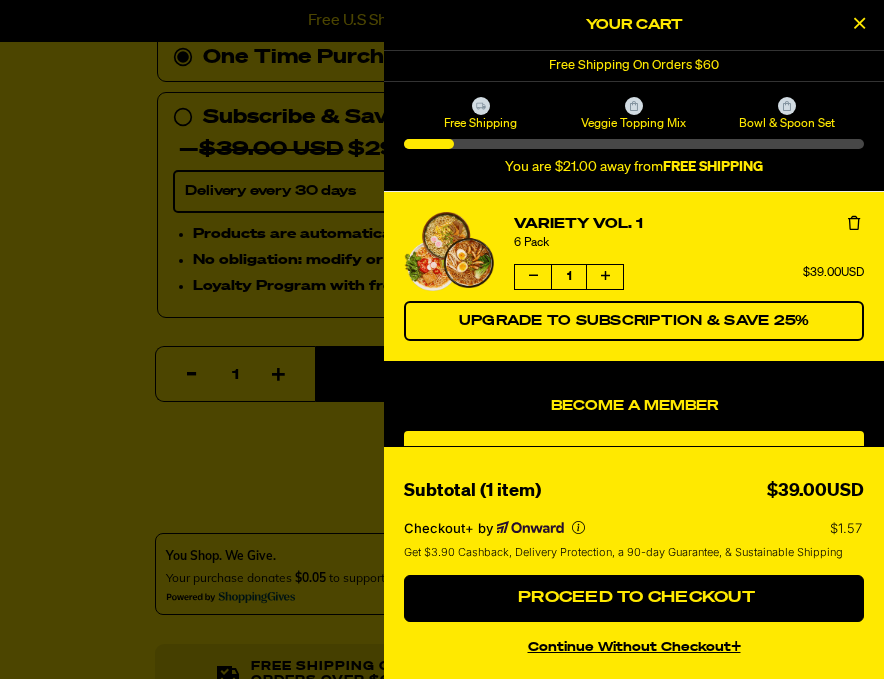 scroll, scrollTop: 1232, scrollLeft: 0, axis: vertical 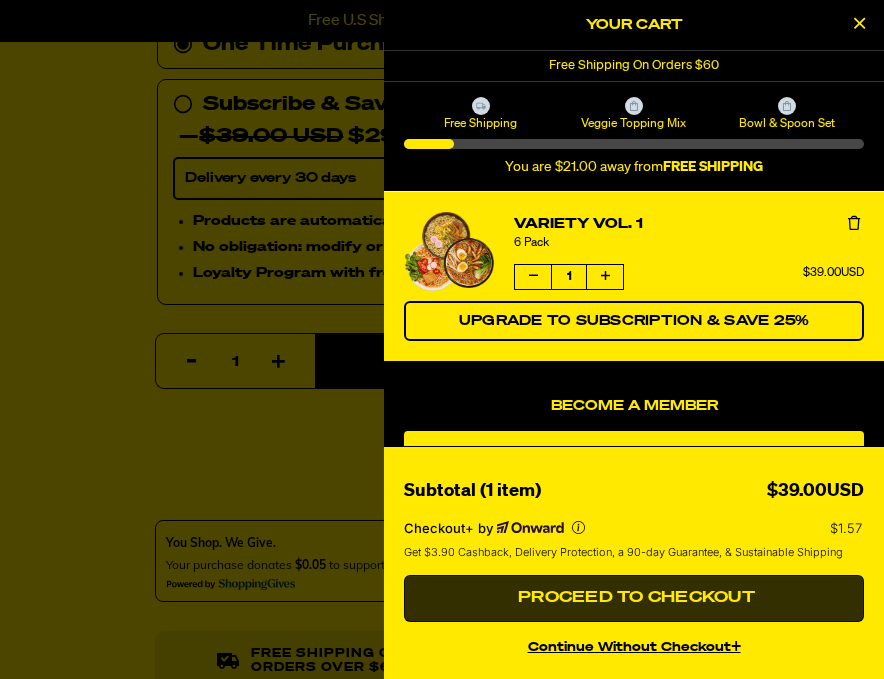click on "Proceed to Checkout" at bounding box center [634, 598] 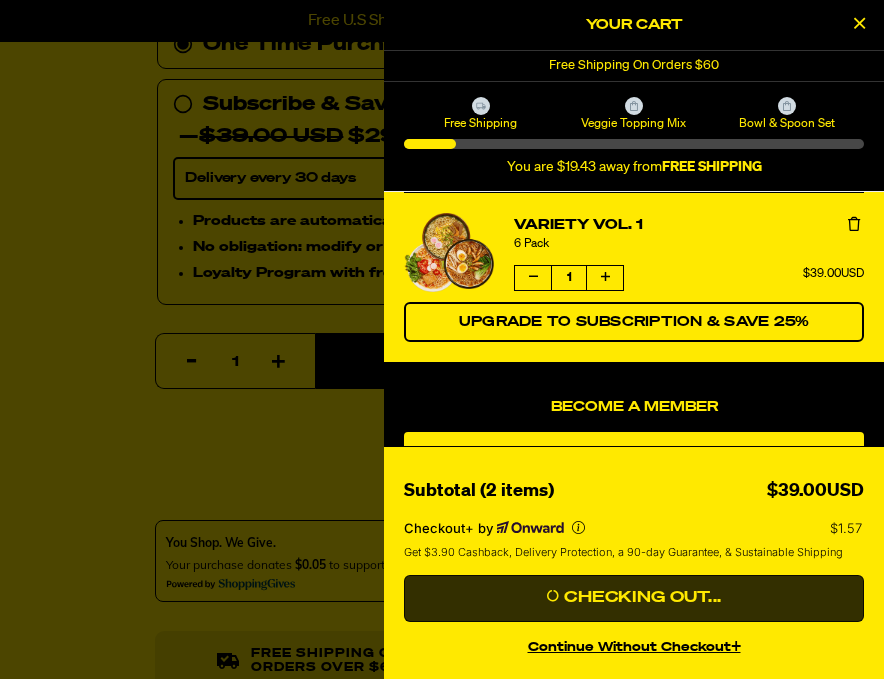 scroll, scrollTop: 1299, scrollLeft: 0, axis: vertical 